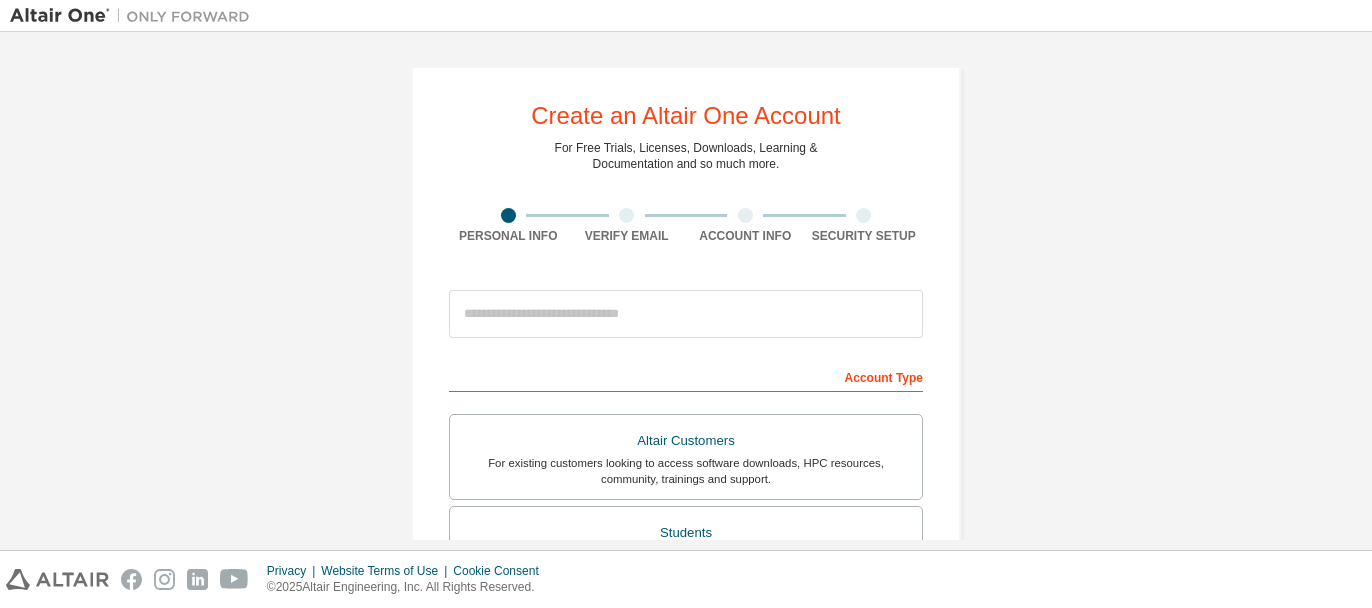 scroll, scrollTop: 0, scrollLeft: 0, axis: both 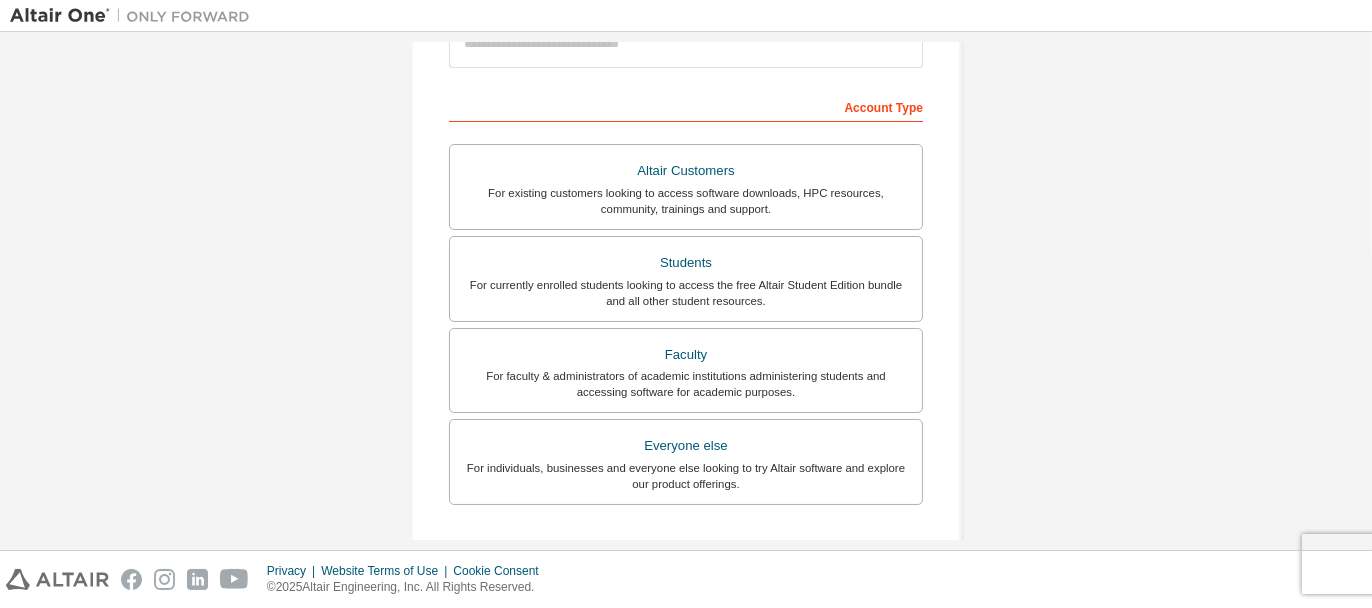 click on "For individuals, businesses and everyone else looking to try Altair software and explore our product offerings." at bounding box center (686, 476) 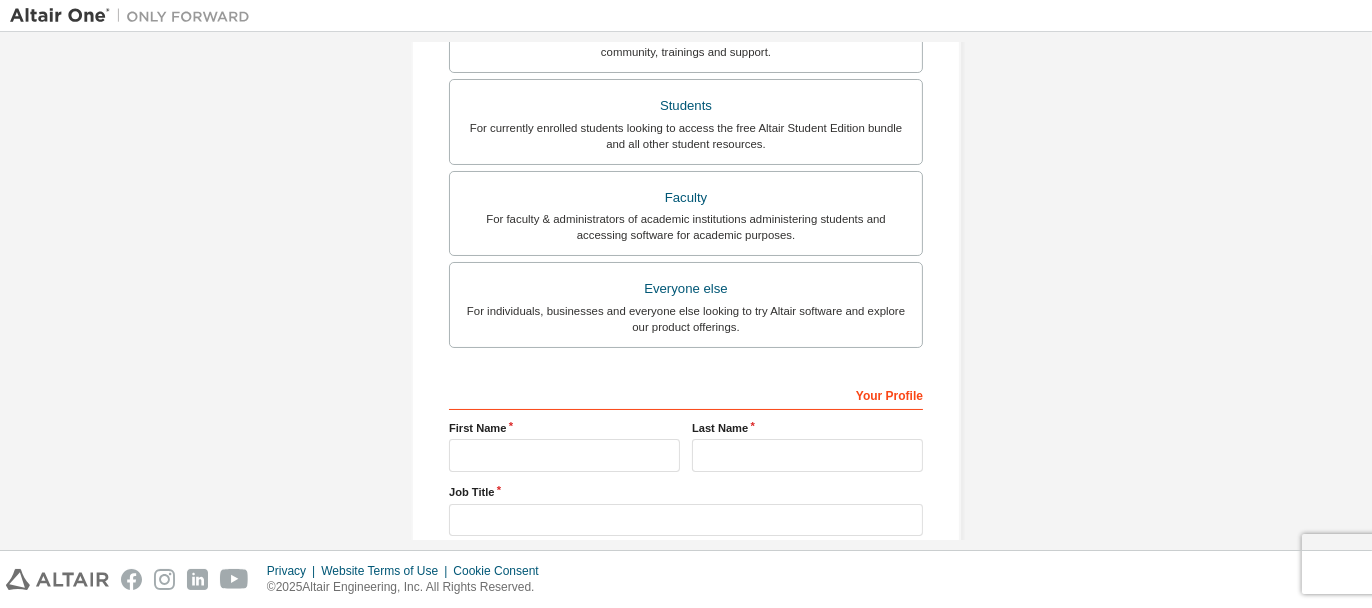 scroll, scrollTop: 432, scrollLeft: 0, axis: vertical 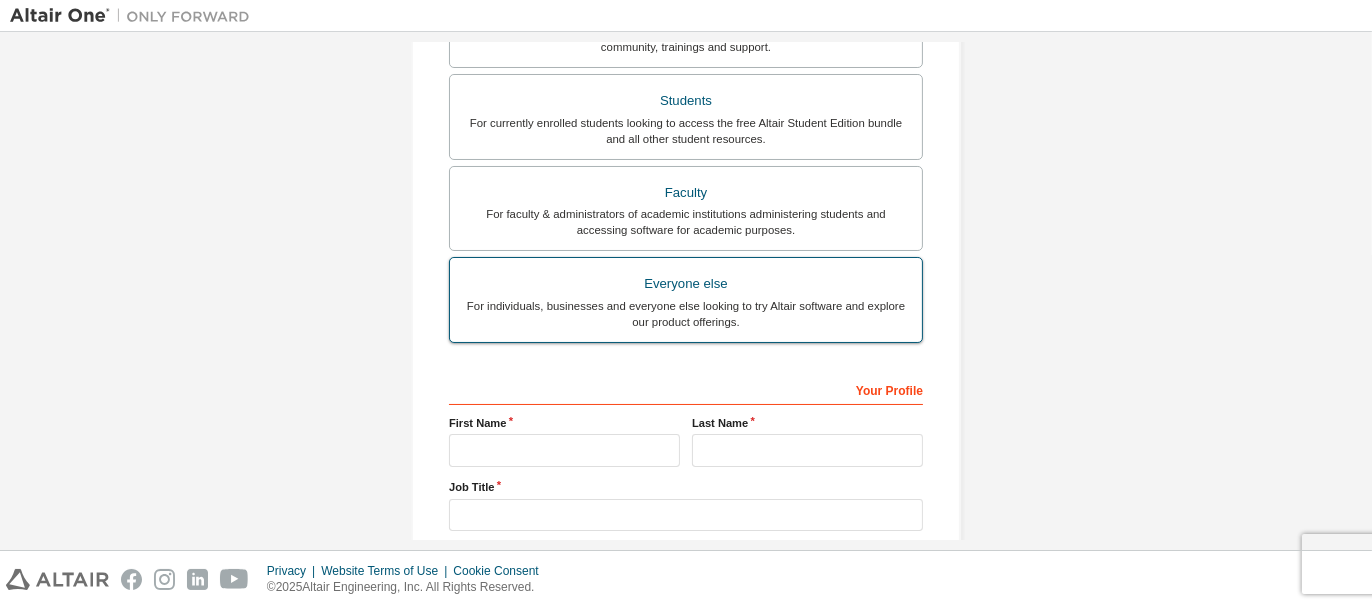 click on "Everyone else" at bounding box center (686, 284) 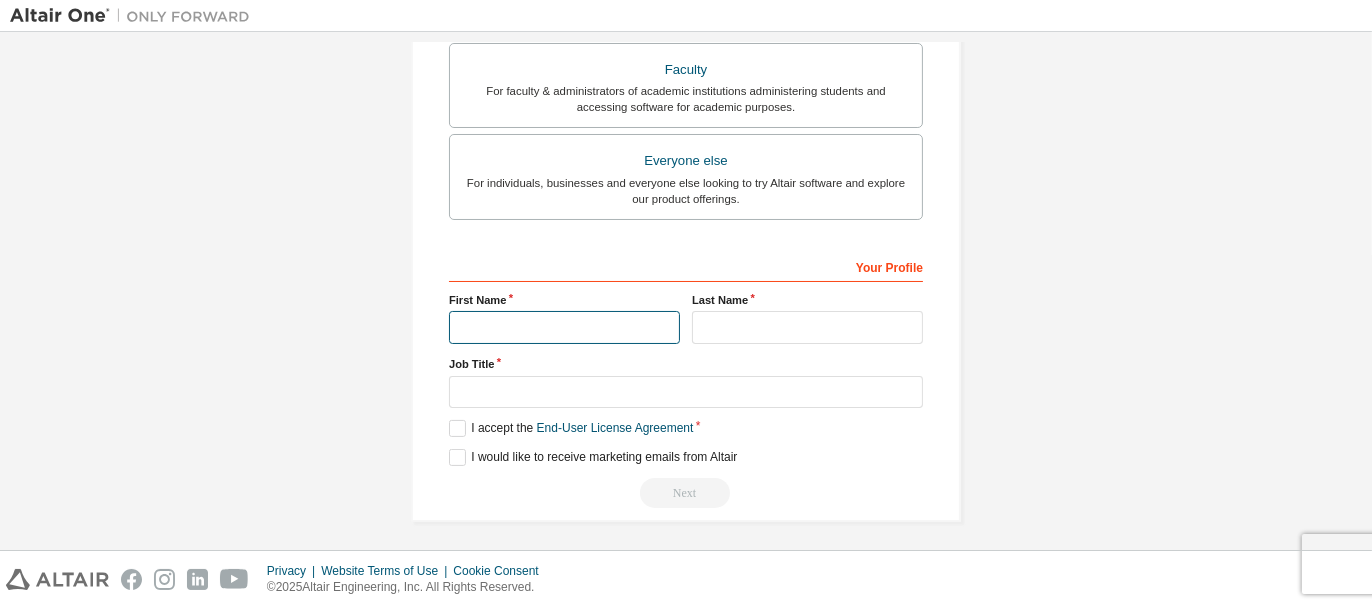 click at bounding box center [564, 327] 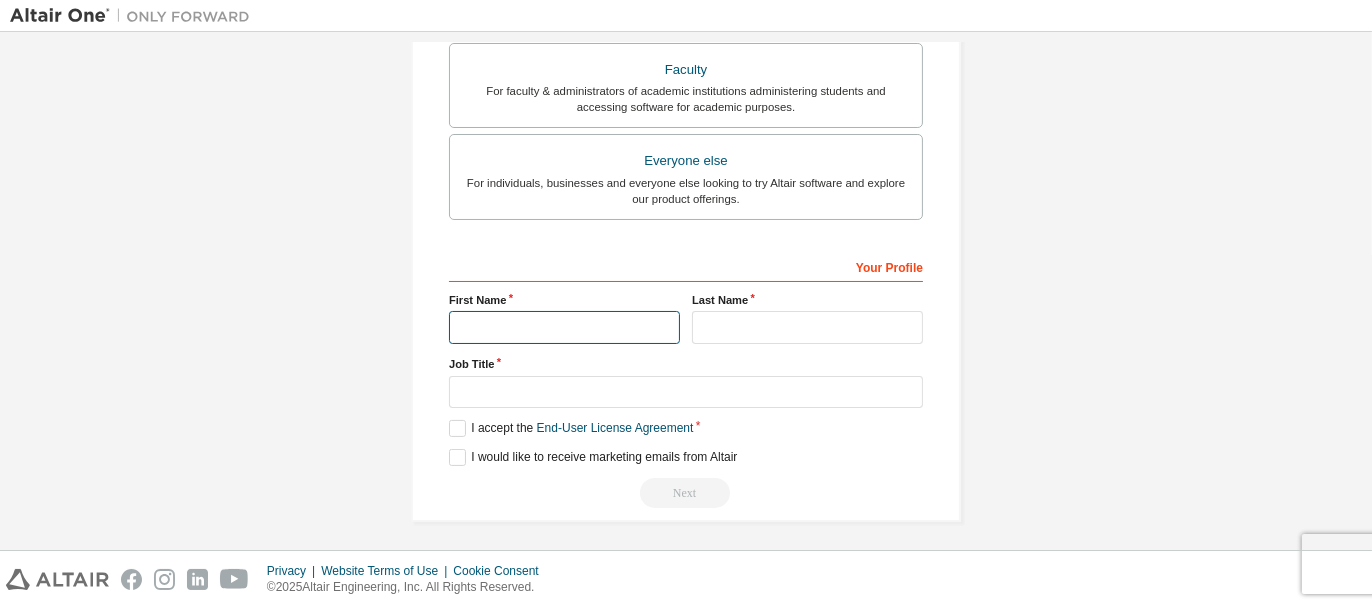 type on "*****" 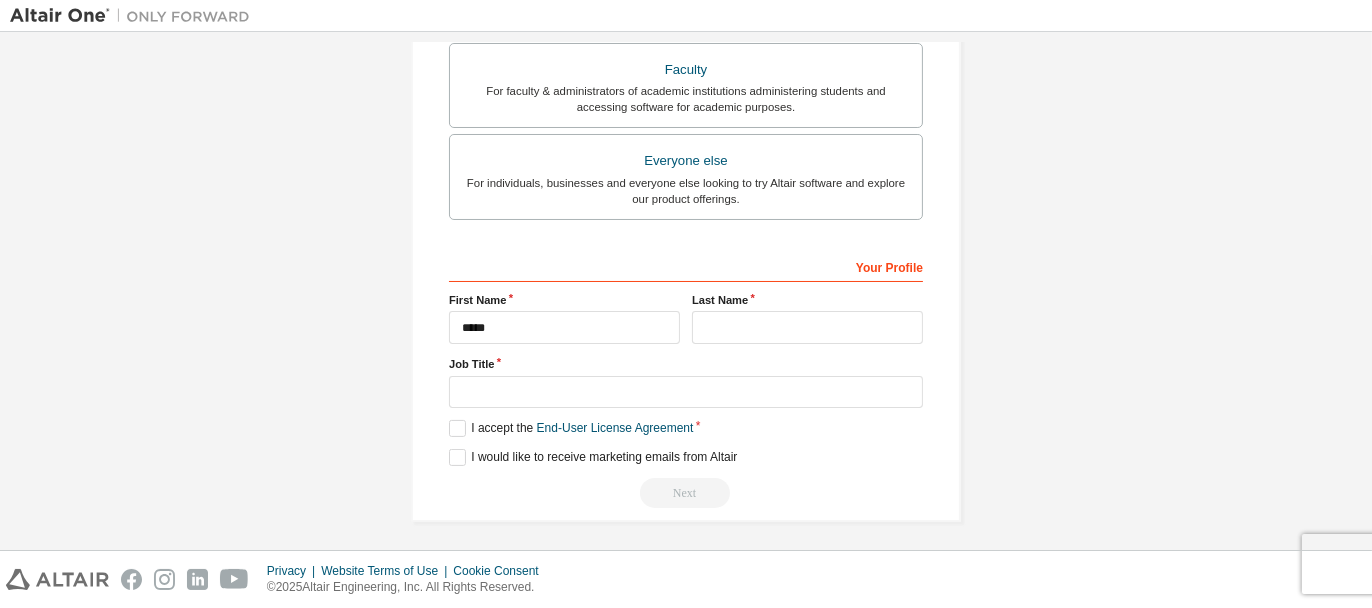 type on "**********" 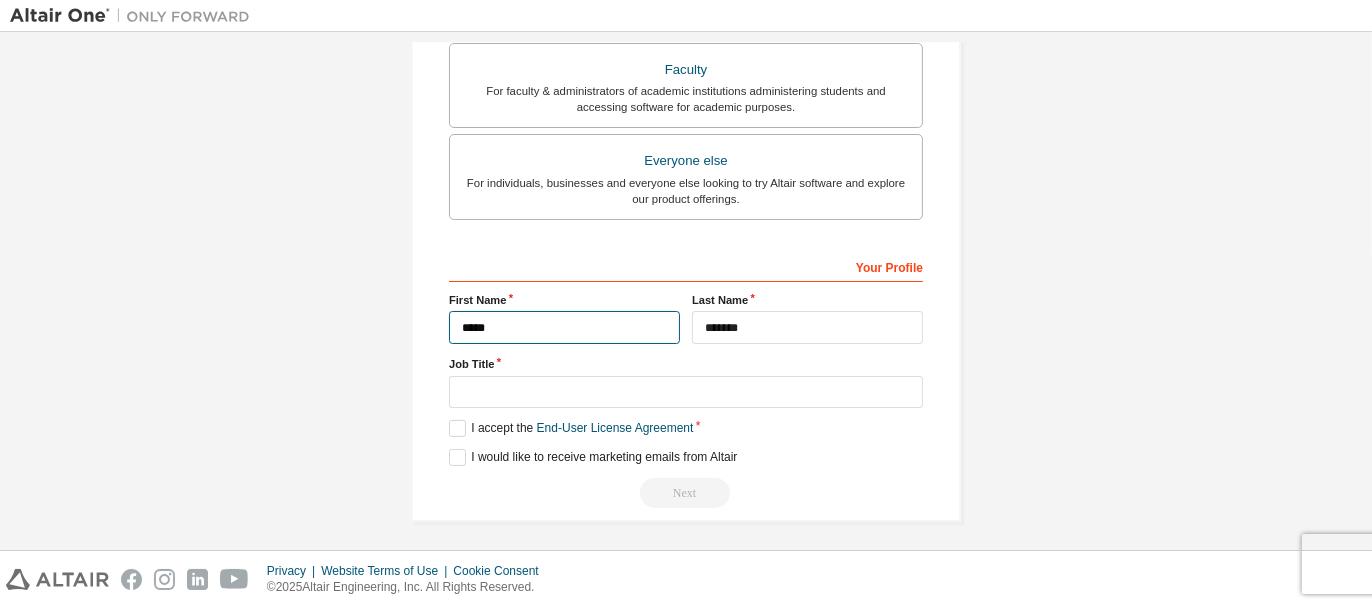 click on "*****" at bounding box center [564, 327] 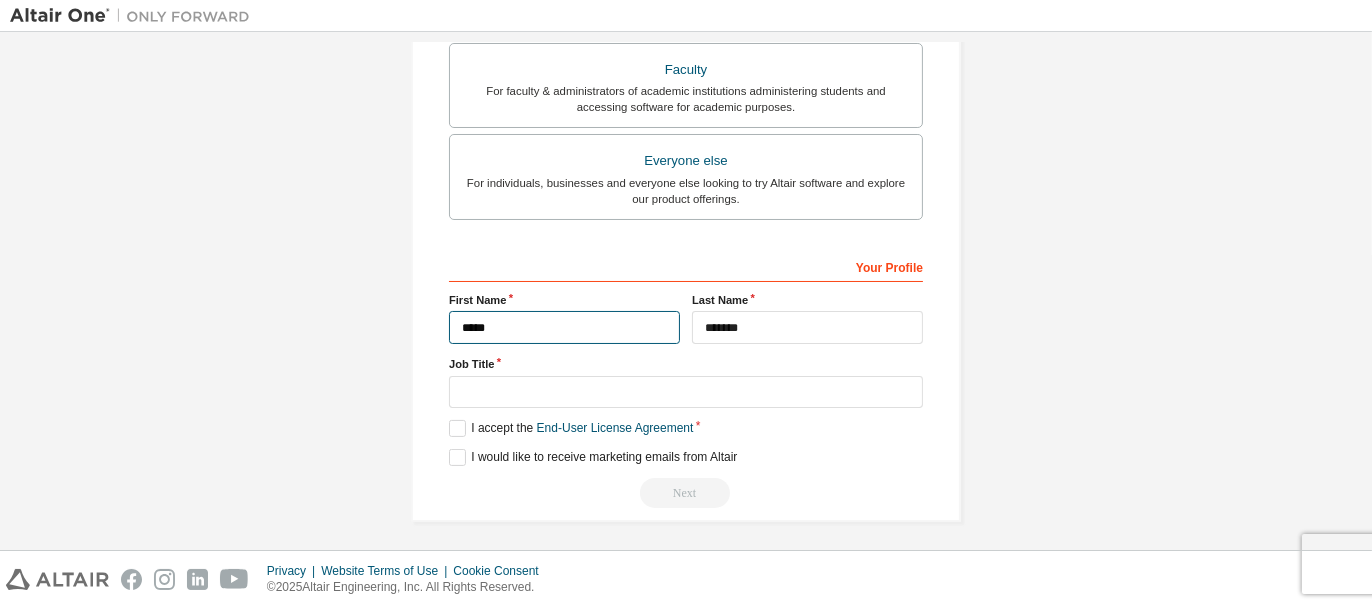click on "*****" at bounding box center (564, 327) 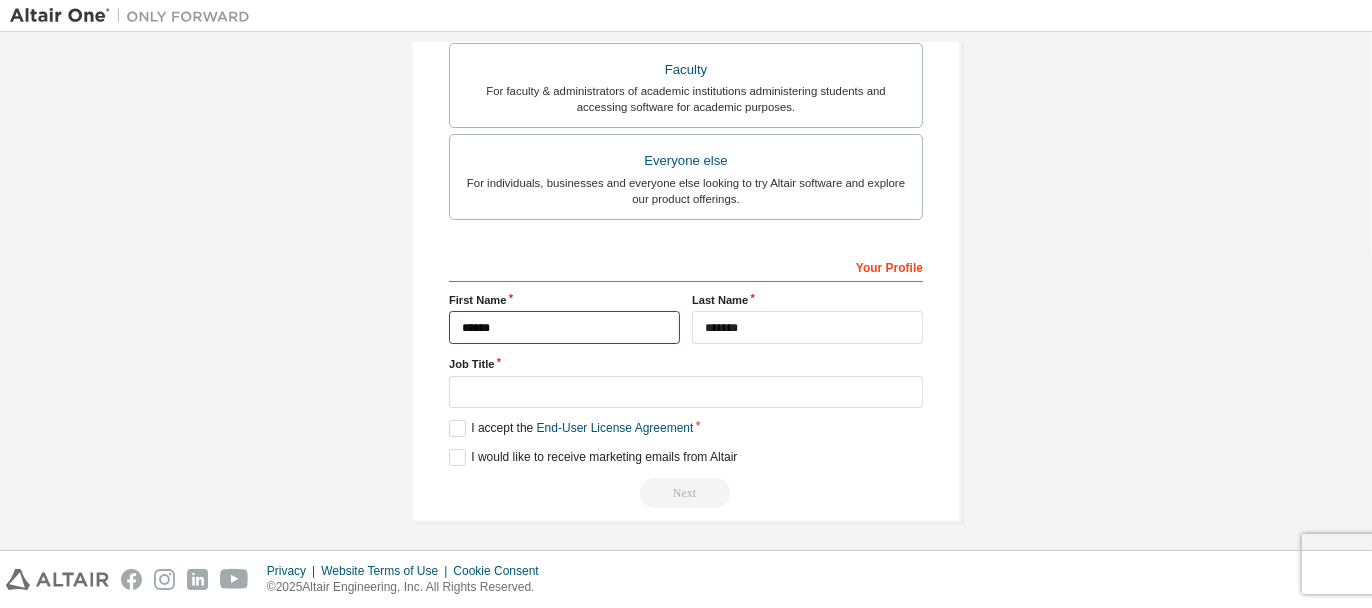 type on "*****" 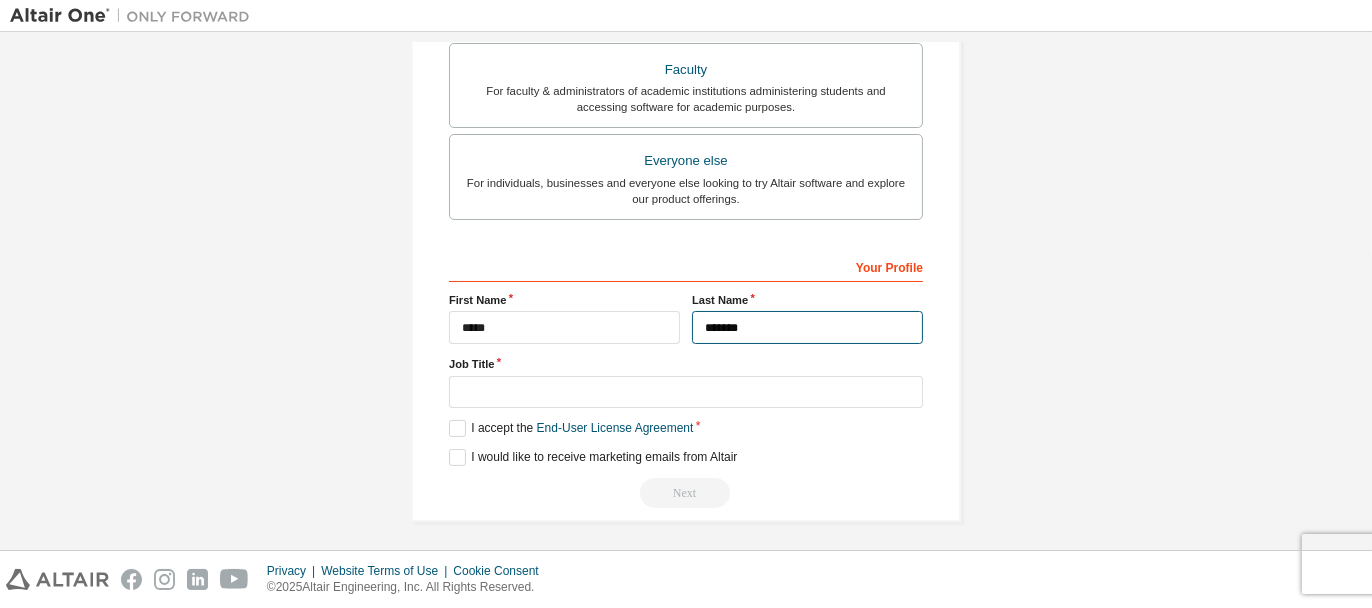 click on "*******" at bounding box center (807, 327) 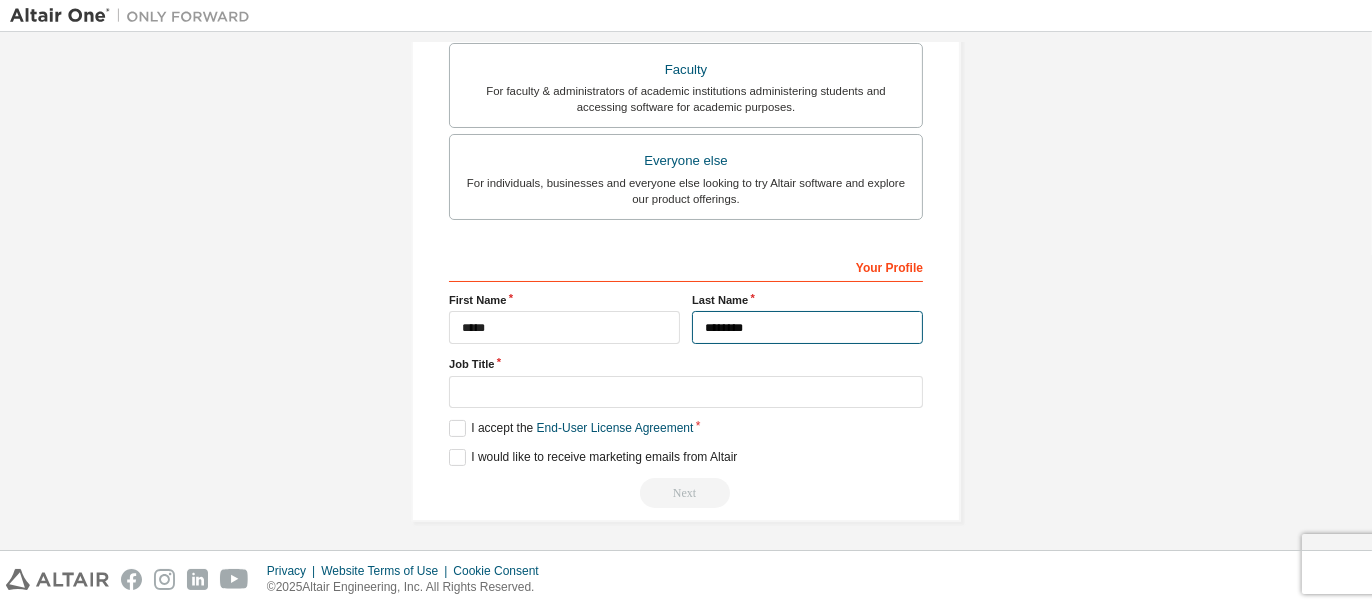 type on "*******" 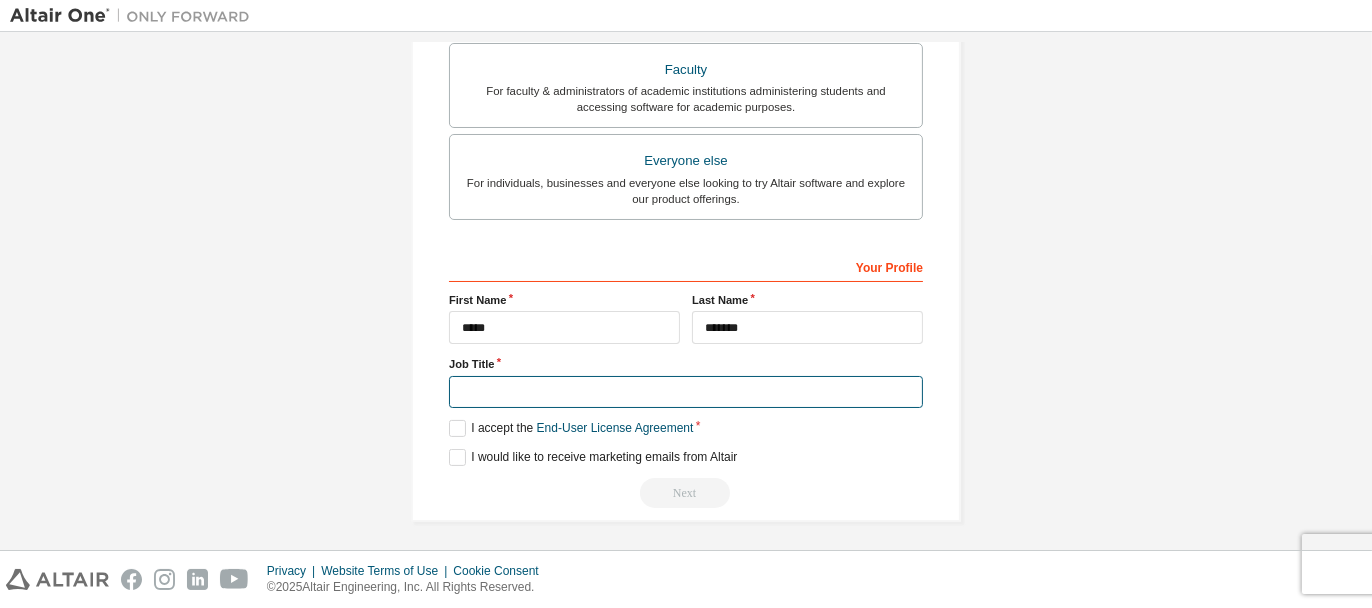click at bounding box center [686, 392] 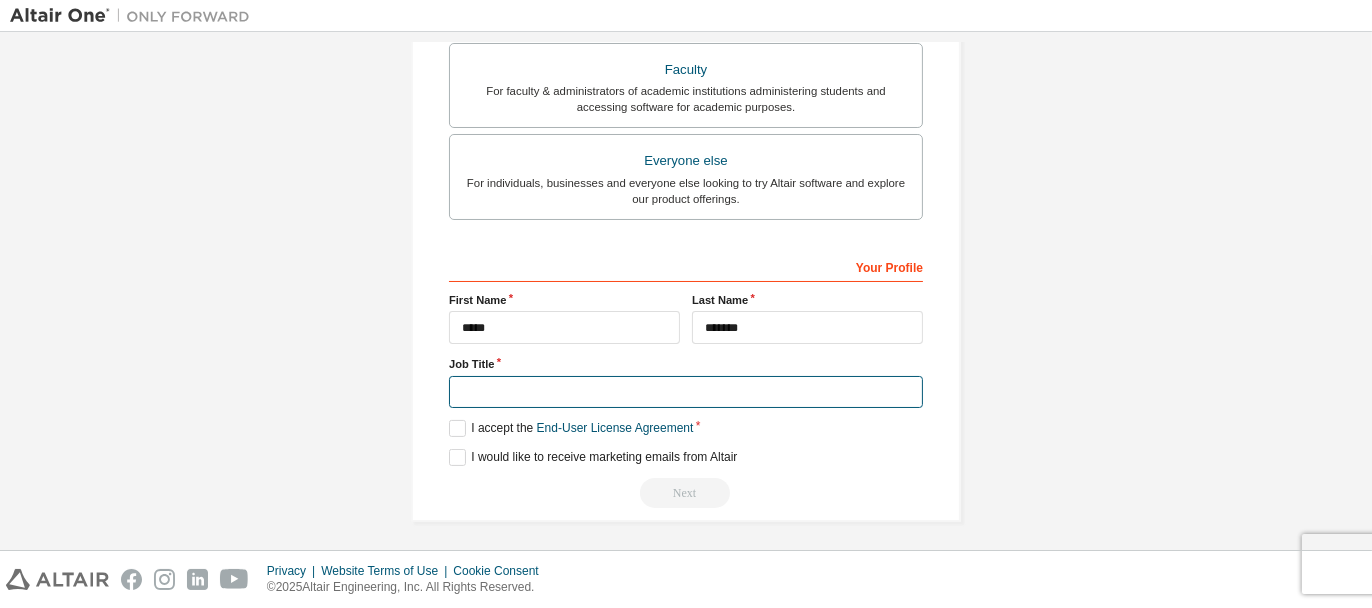 type on "*" 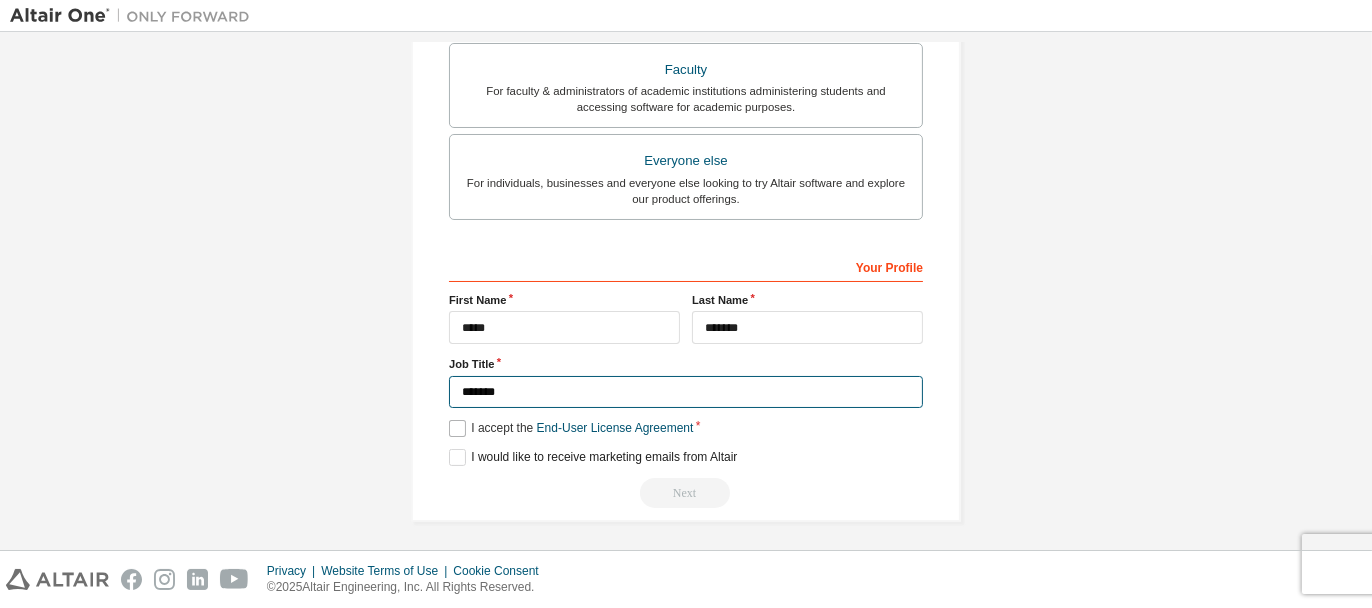 type on "*******" 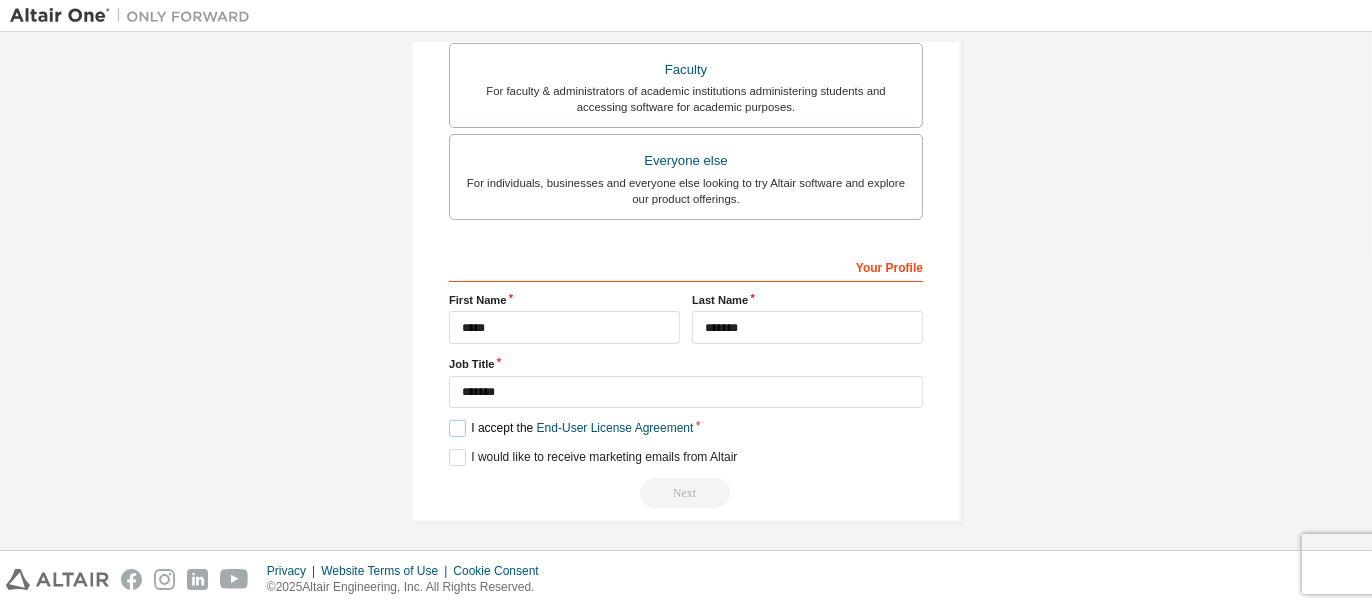click on "I accept the    End-User License Agreement" at bounding box center [571, 428] 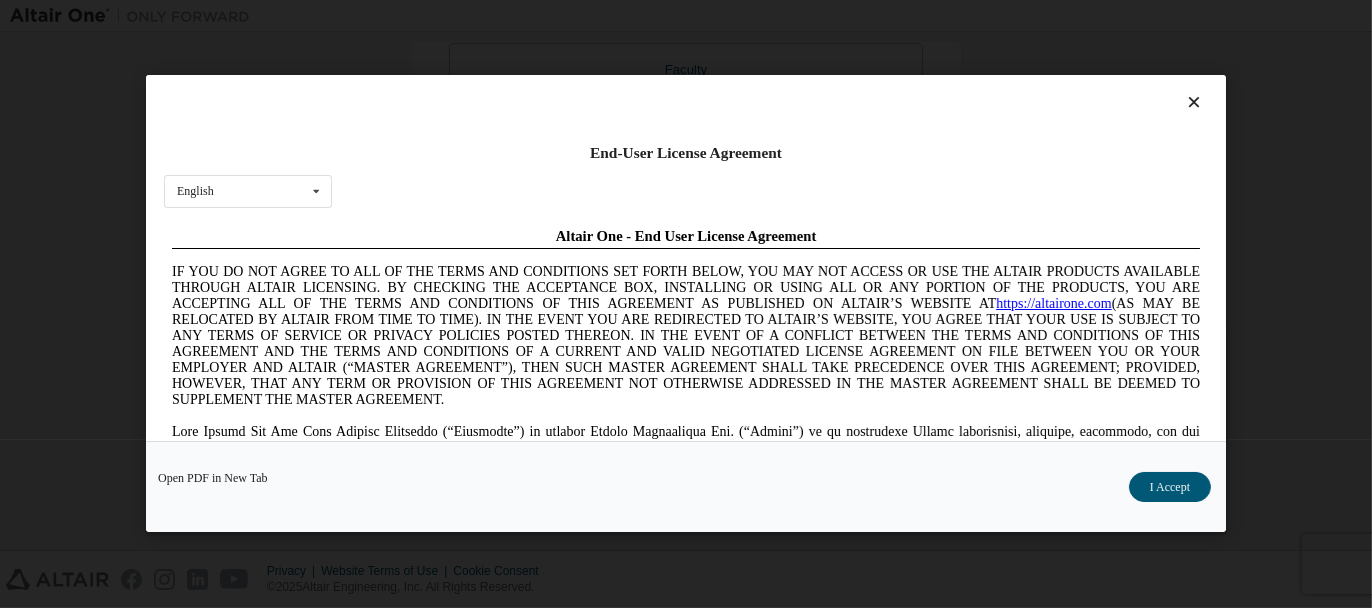 scroll, scrollTop: 0, scrollLeft: 0, axis: both 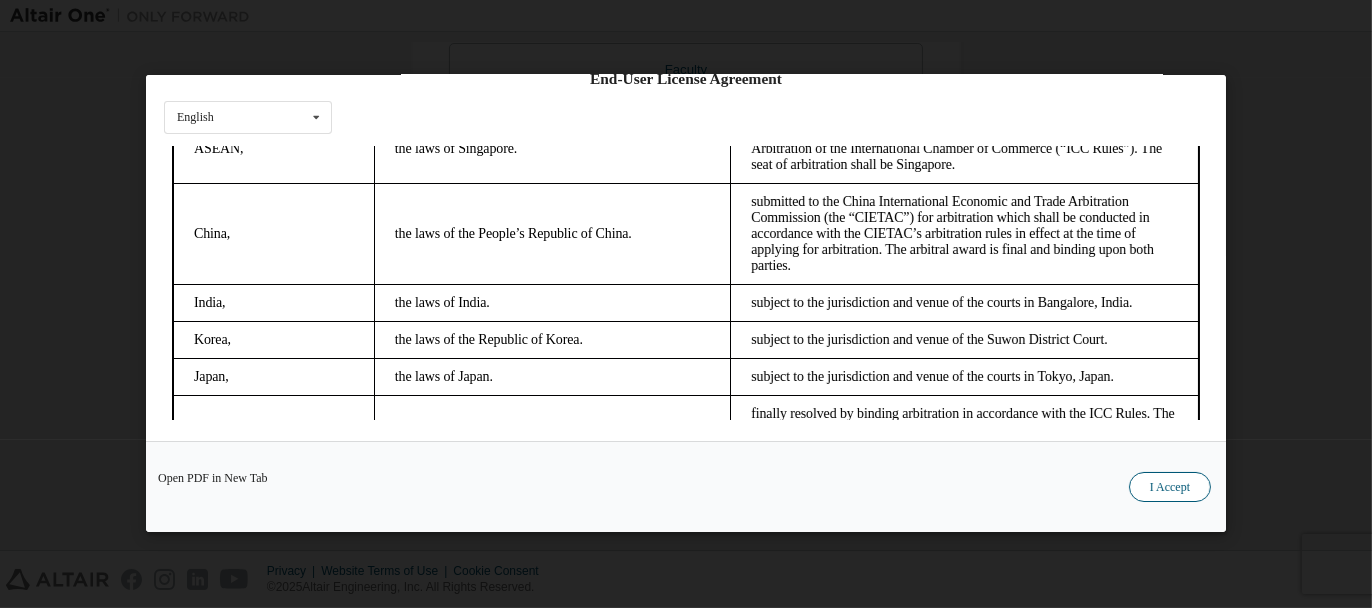 click on "I Accept" at bounding box center (1170, 488) 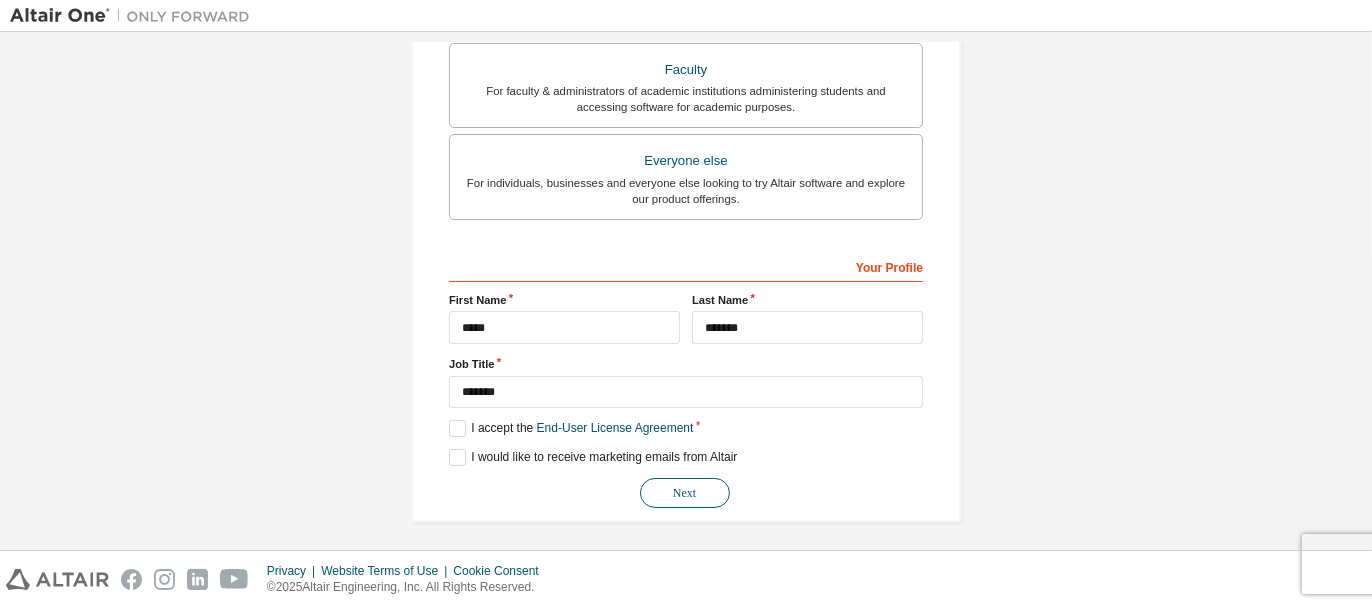 click on "Next" at bounding box center [685, 493] 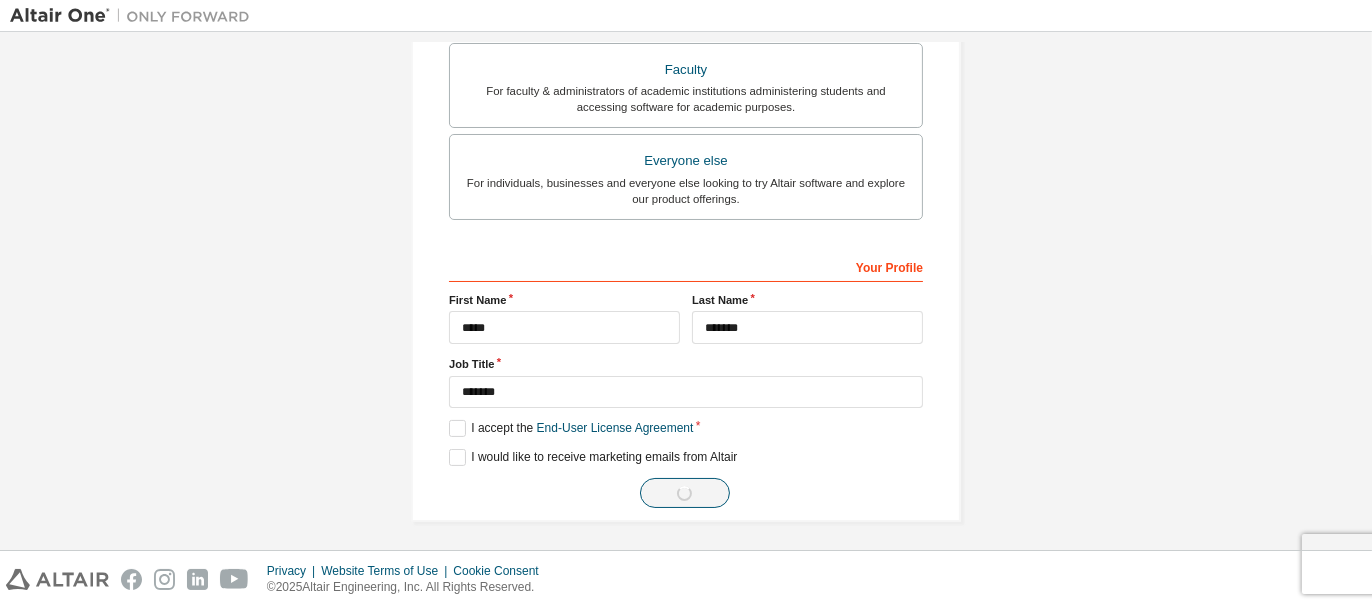 scroll, scrollTop: 0, scrollLeft: 0, axis: both 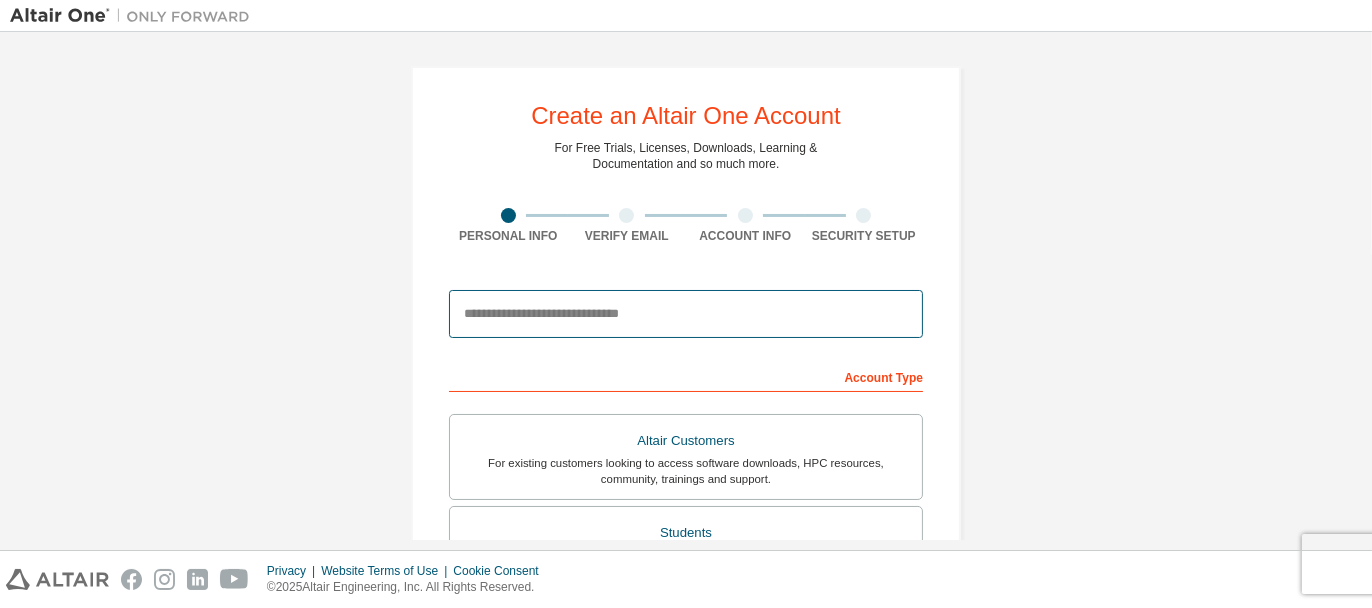 click at bounding box center [686, 314] 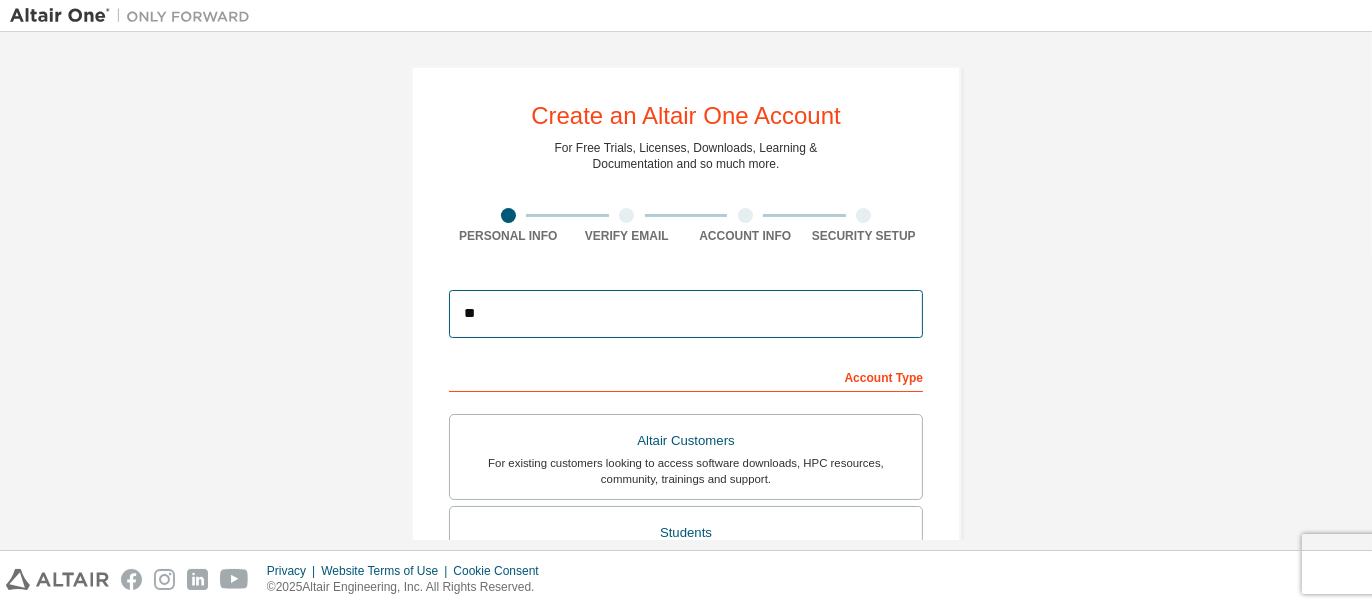 type on "**********" 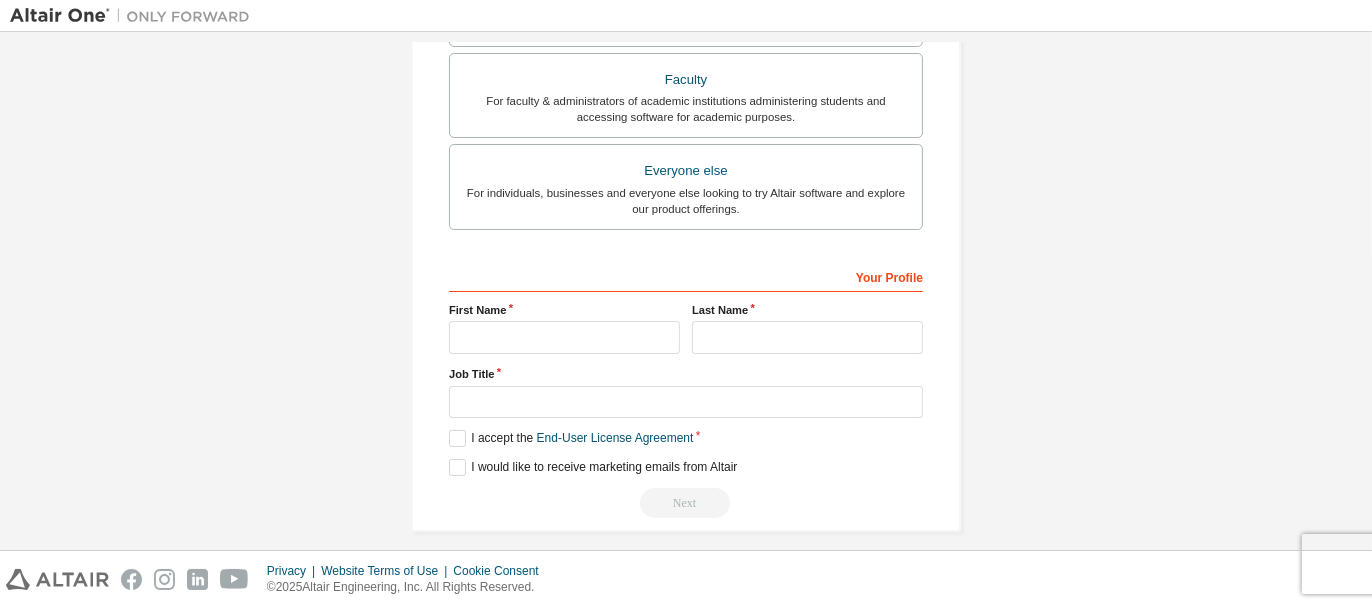 scroll, scrollTop: 555, scrollLeft: 0, axis: vertical 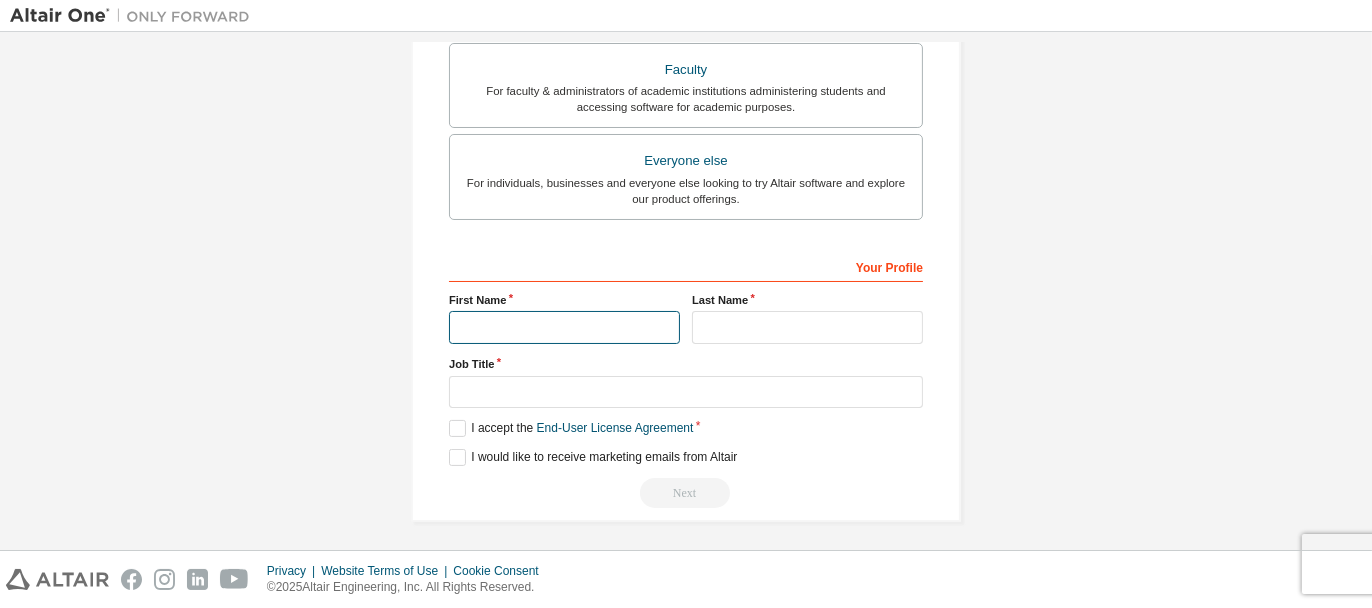 click at bounding box center [564, 327] 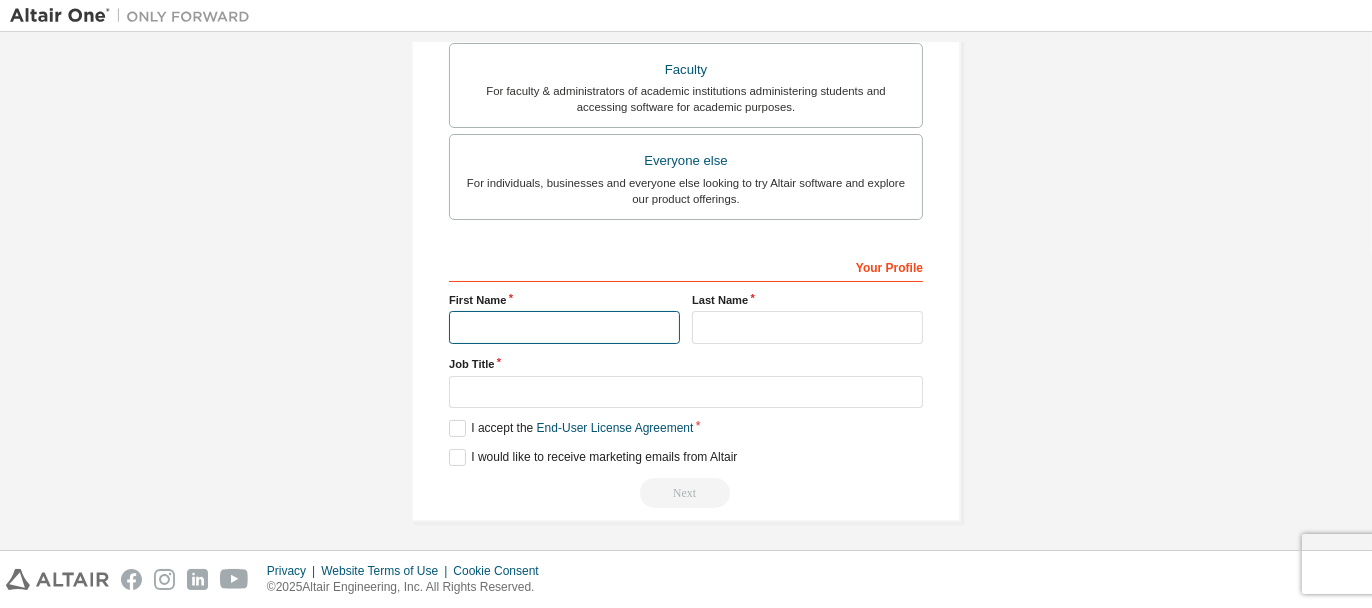 type on "*****" 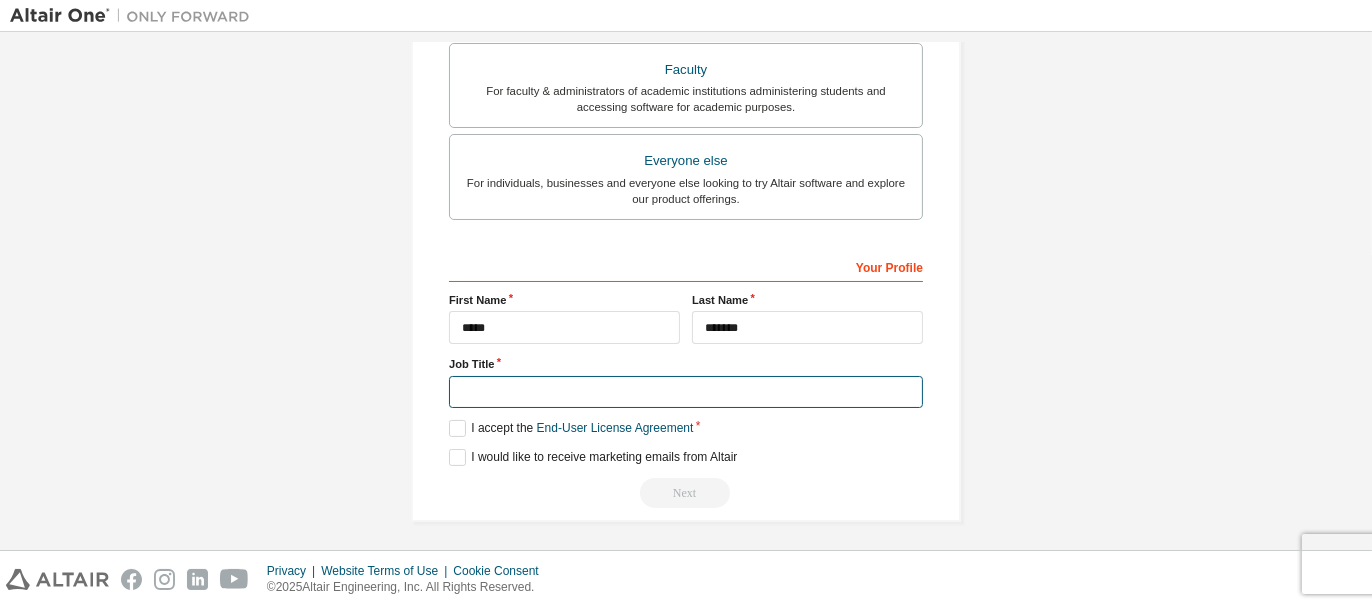 click at bounding box center (686, 392) 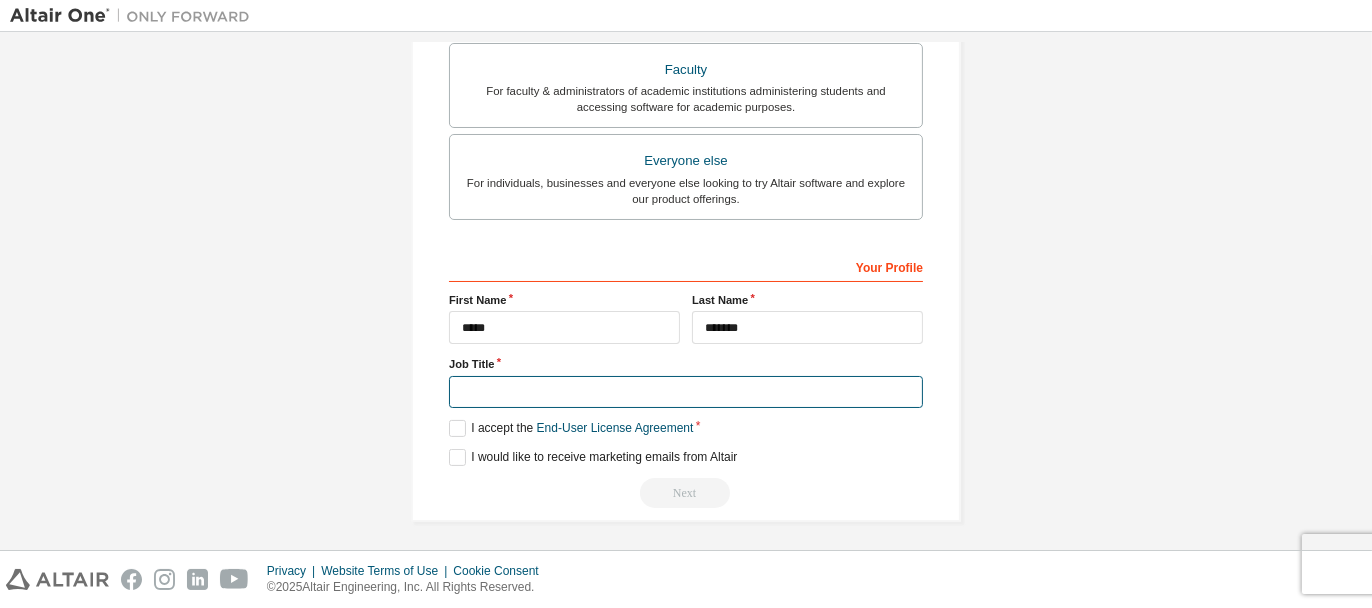 type on "*******" 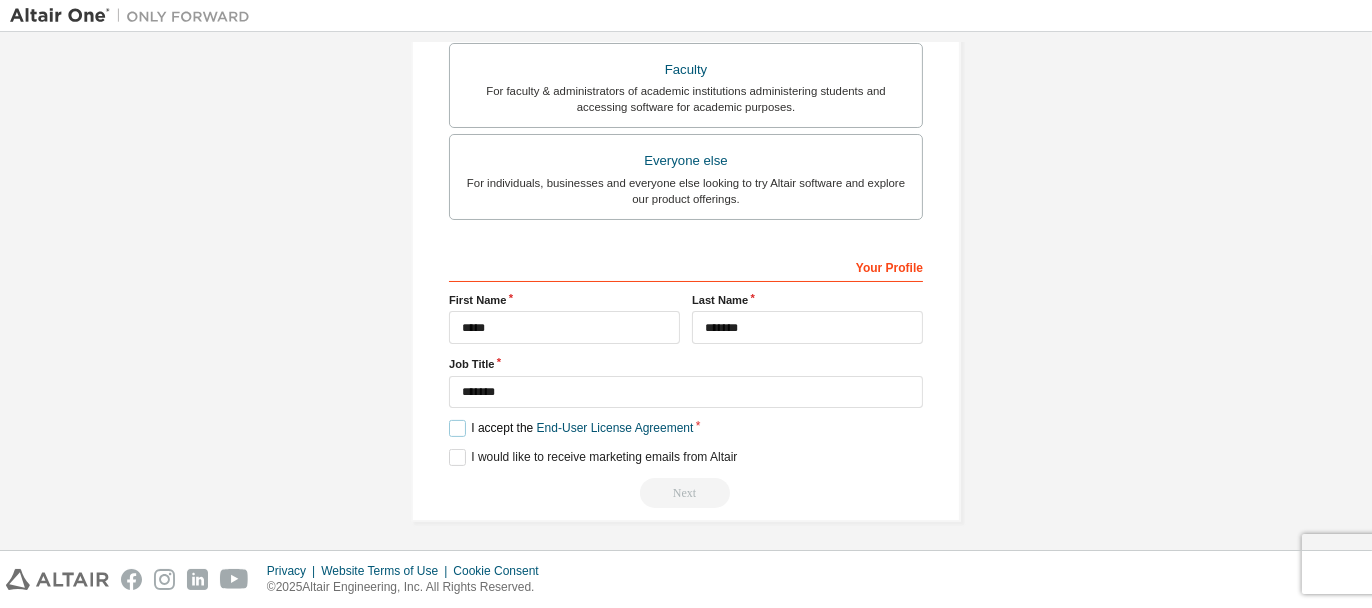 click on "I accept the    End-User License Agreement" at bounding box center (571, 428) 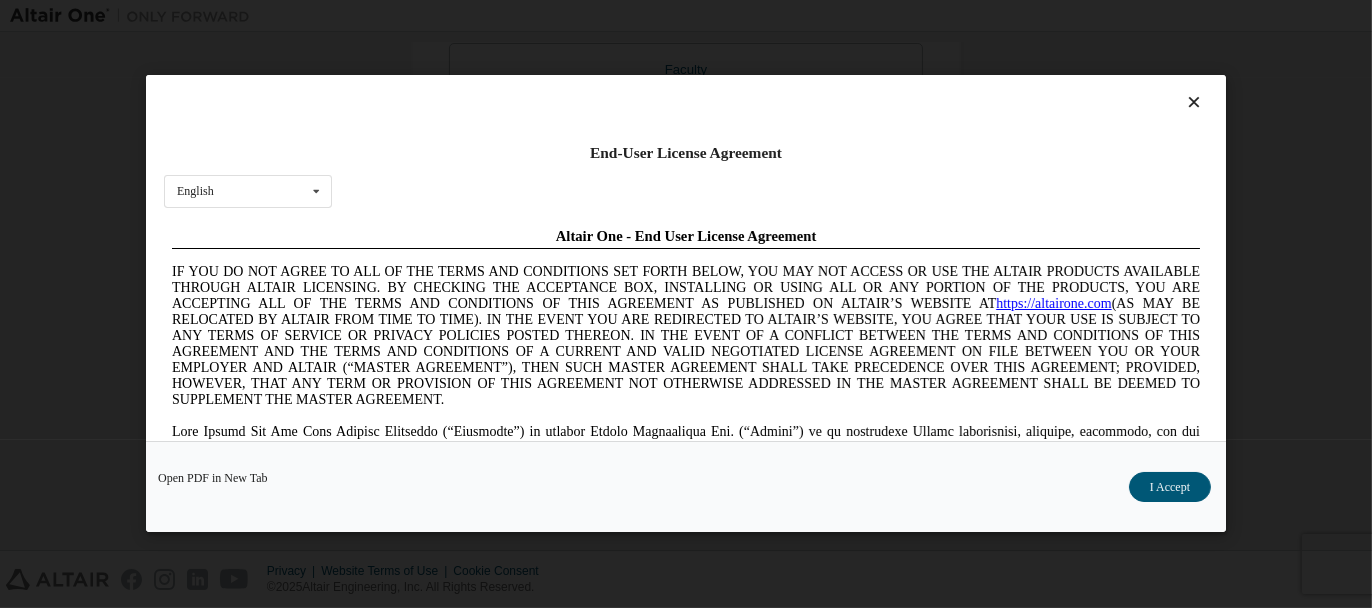 scroll, scrollTop: 0, scrollLeft: 0, axis: both 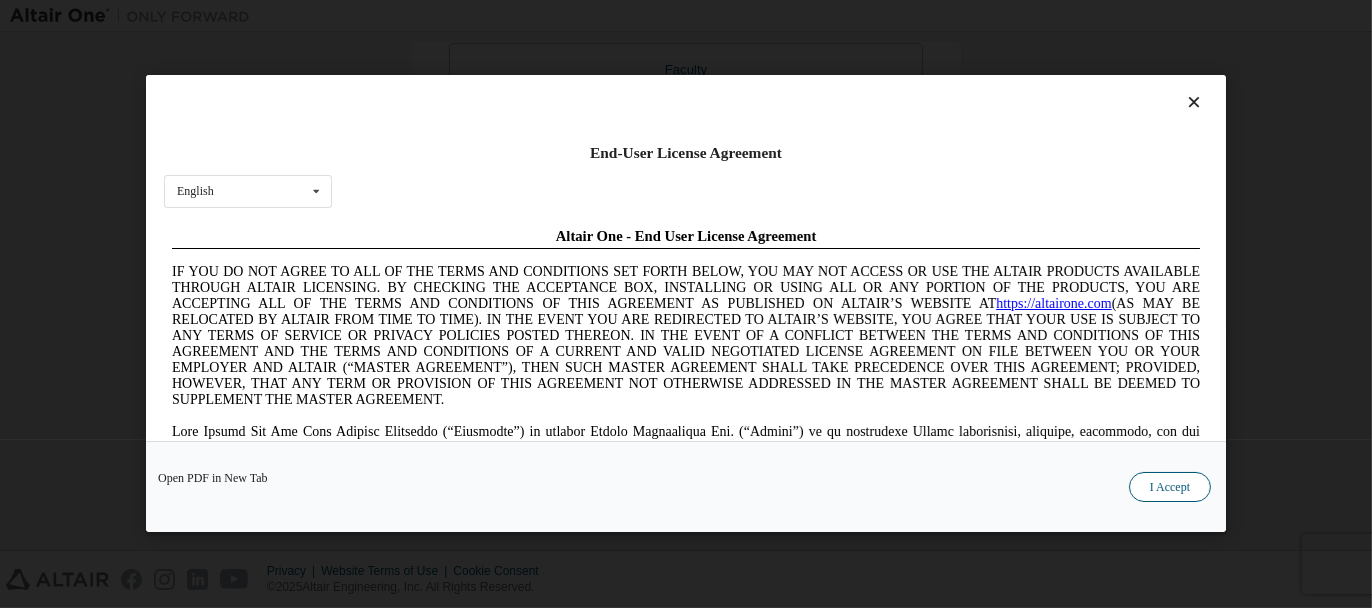 click on "I Accept" at bounding box center [1170, 488] 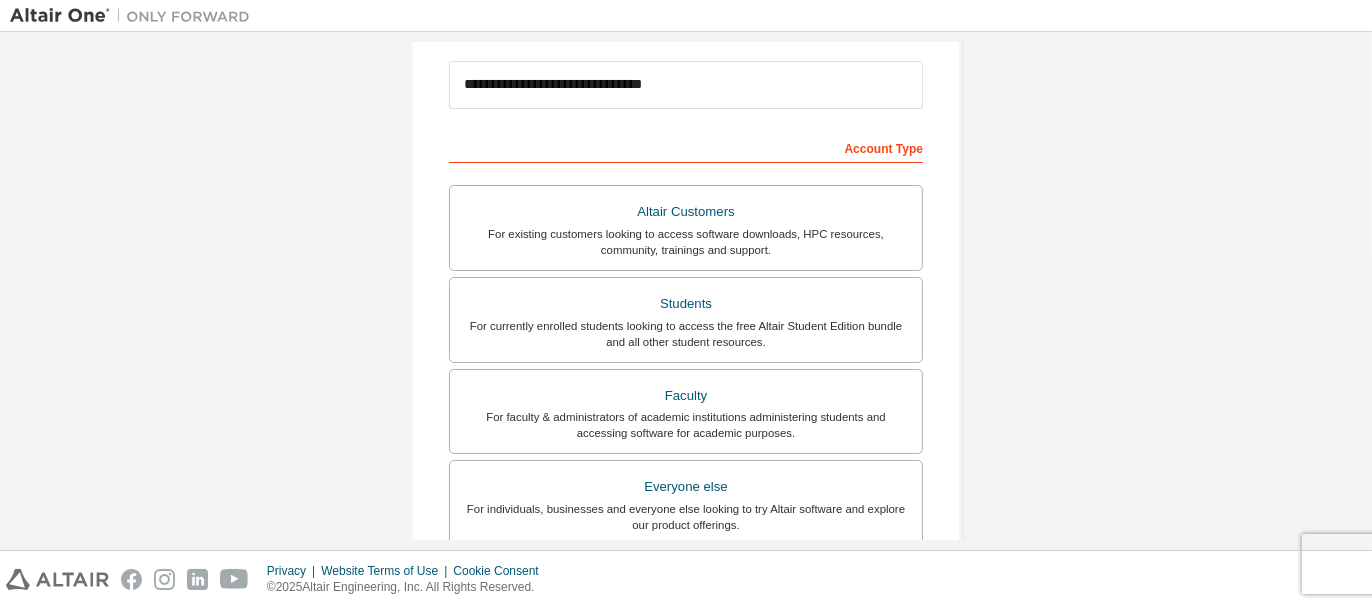 scroll, scrollTop: 237, scrollLeft: 0, axis: vertical 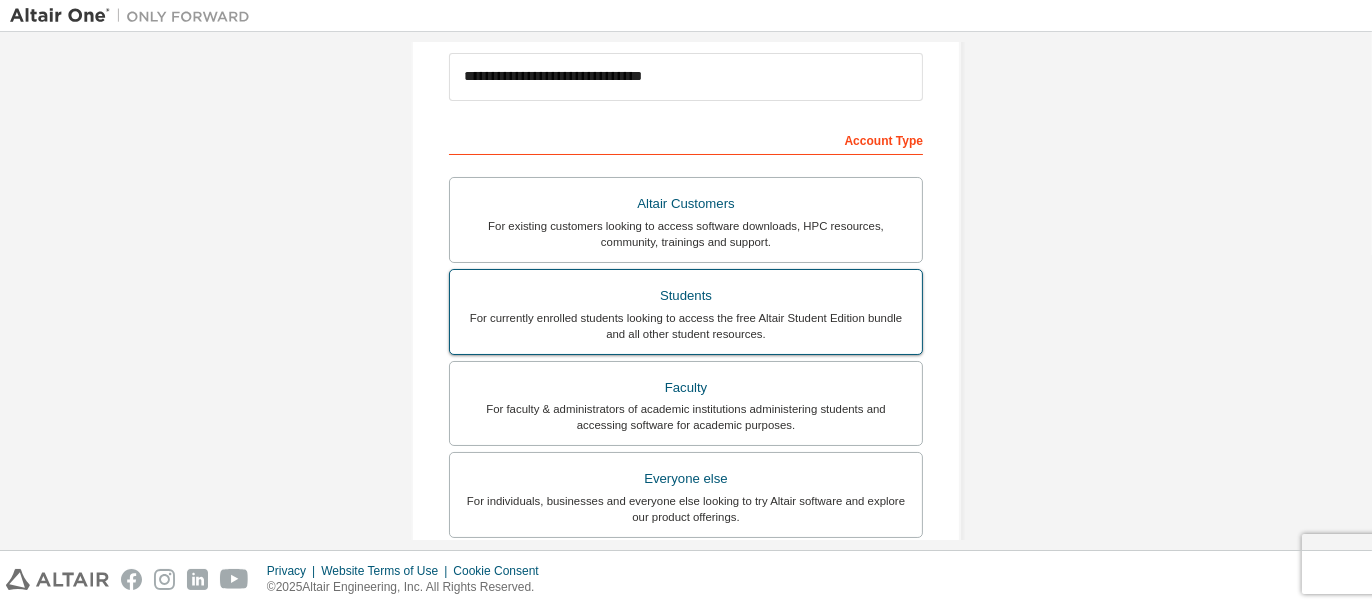 click on "For currently enrolled students looking to access the free Altair Student Edition bundle and all other student resources." at bounding box center (686, 326) 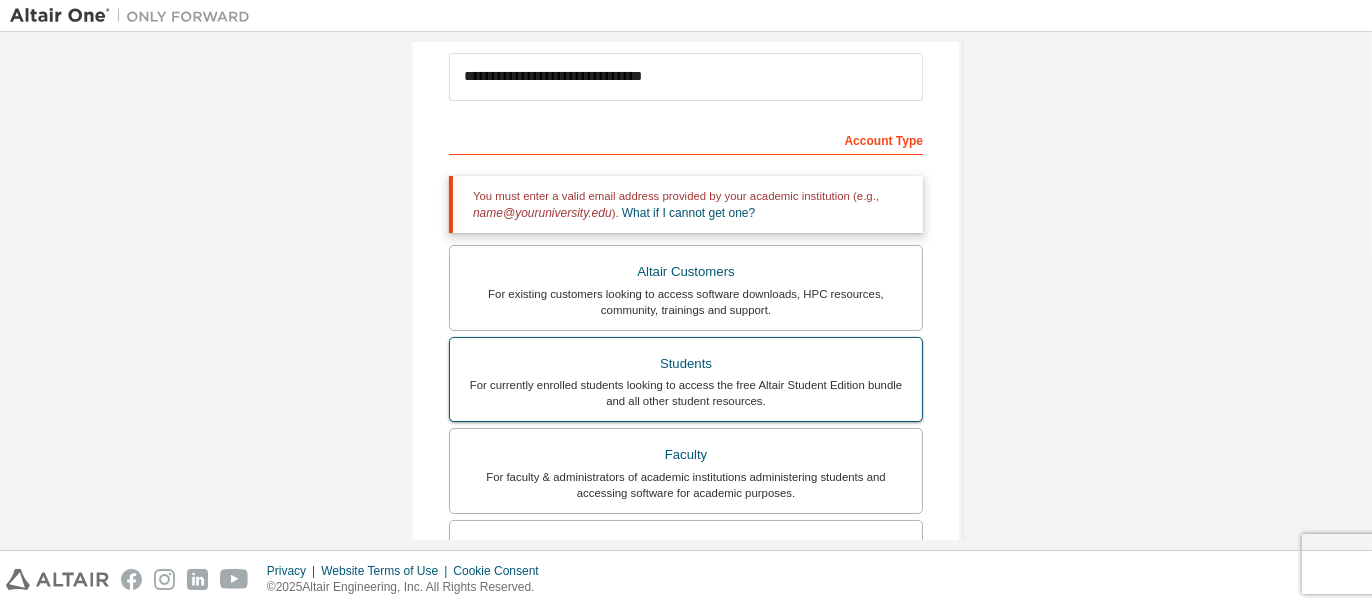 scroll, scrollTop: 623, scrollLeft: 0, axis: vertical 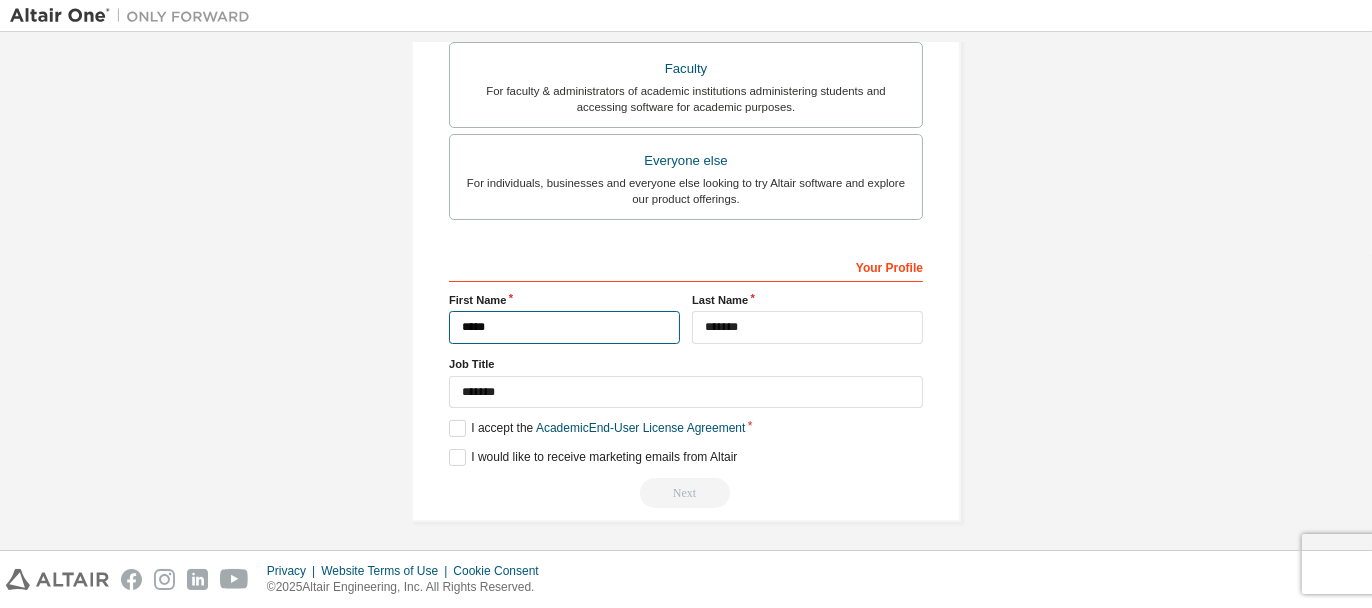 click on "*****" at bounding box center (564, 327) 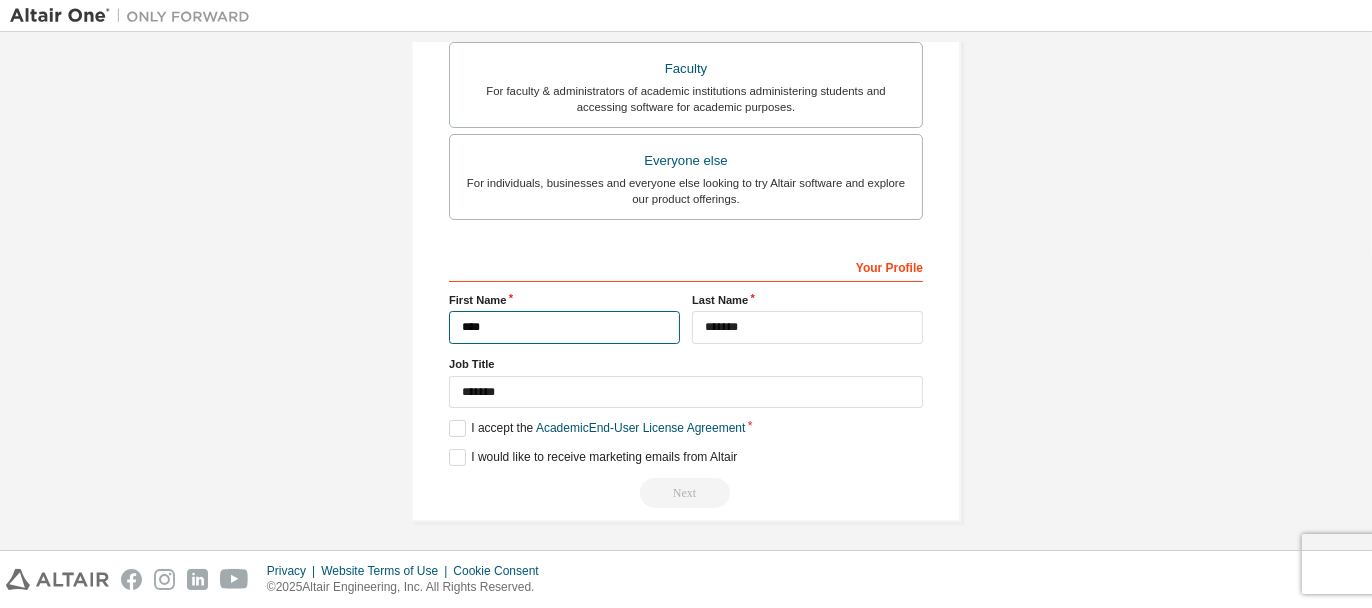 type on "*****" 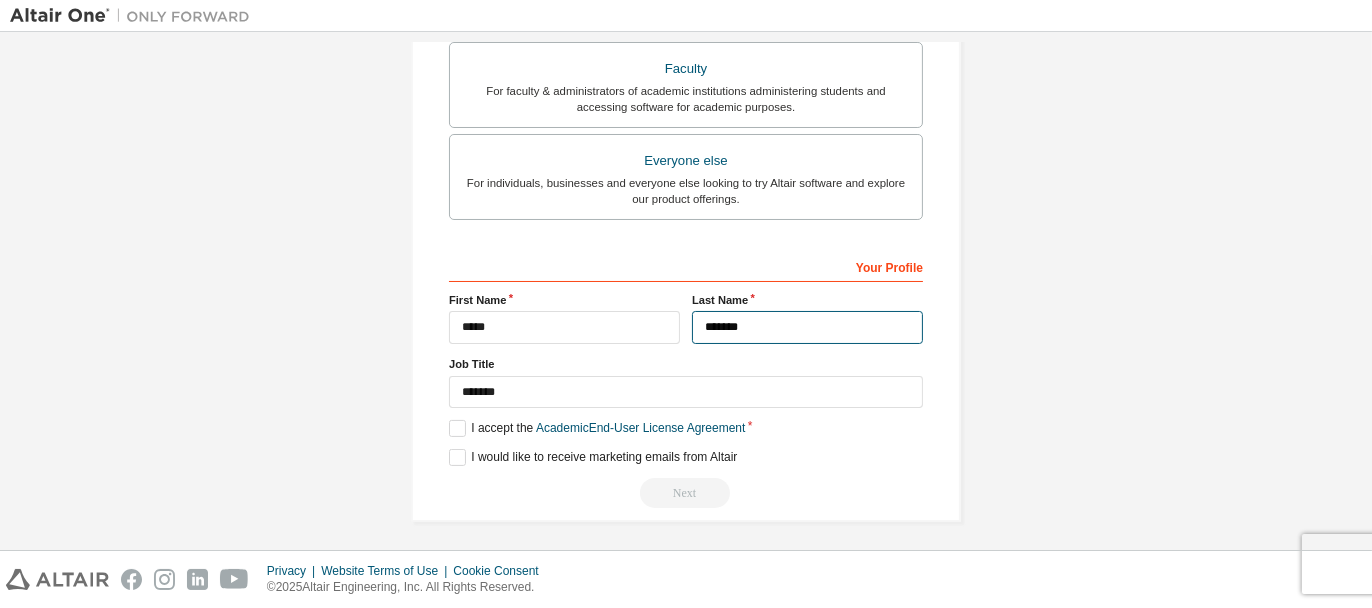 click on "*******" at bounding box center [807, 327] 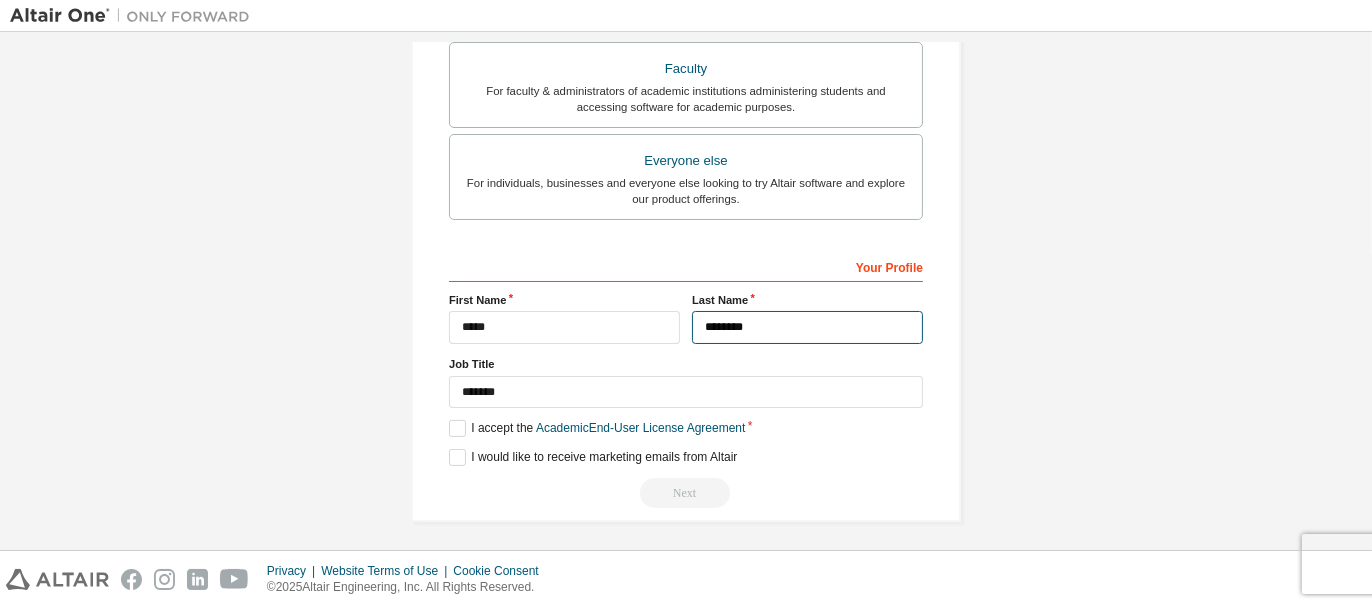 type on "*******" 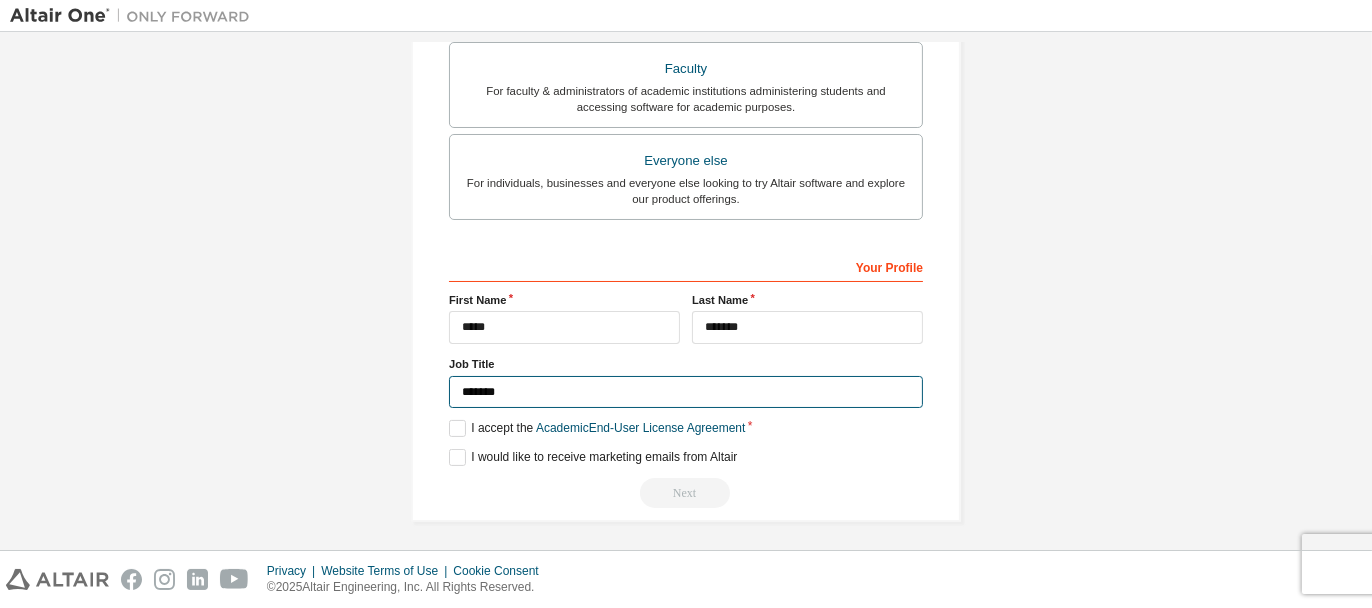 click on "*******" at bounding box center (686, 392) 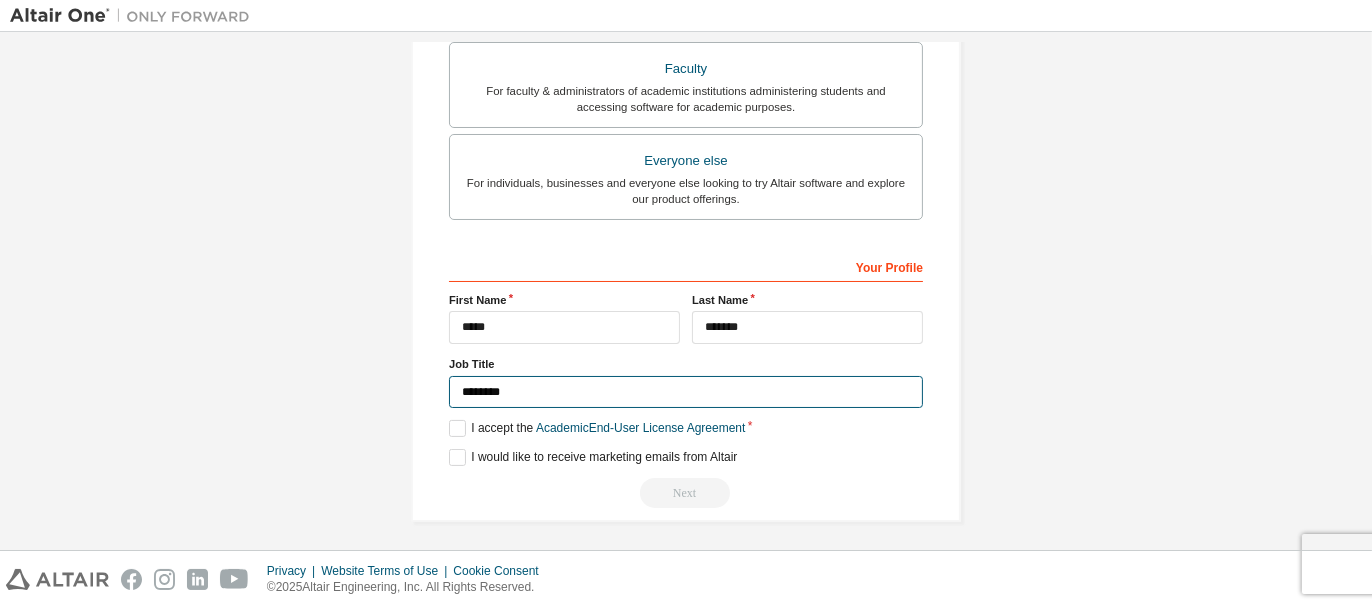 type on "*******" 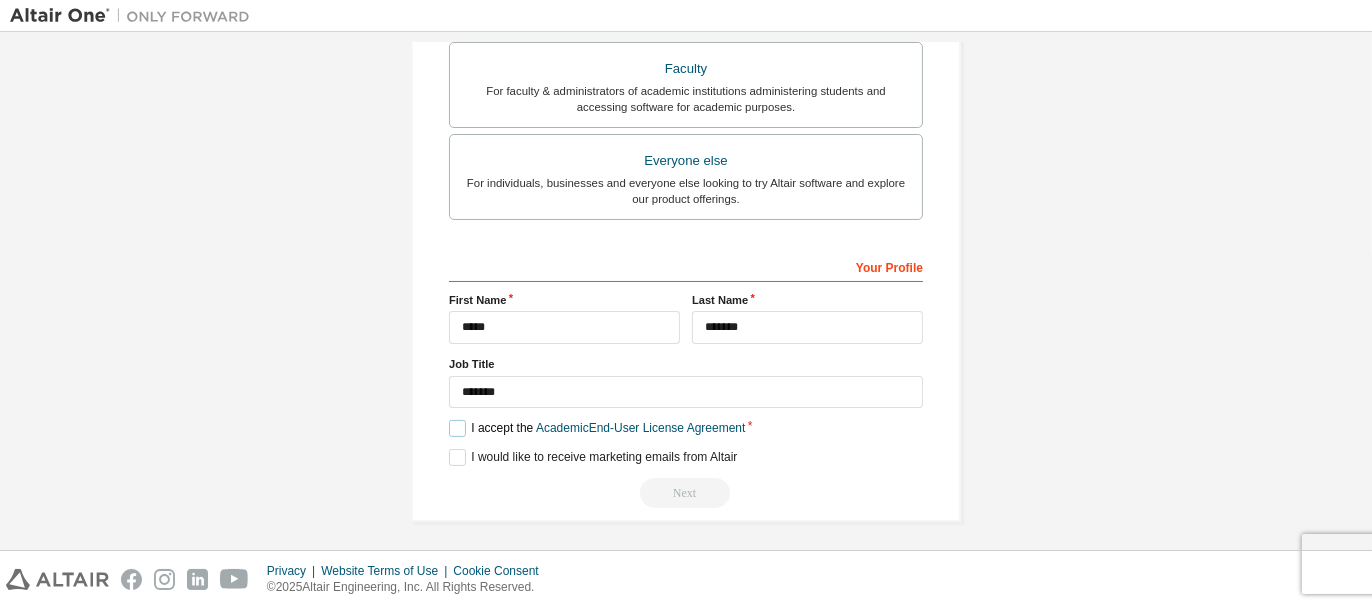 click on "I accept the   Academic   End-User License Agreement" at bounding box center (597, 428) 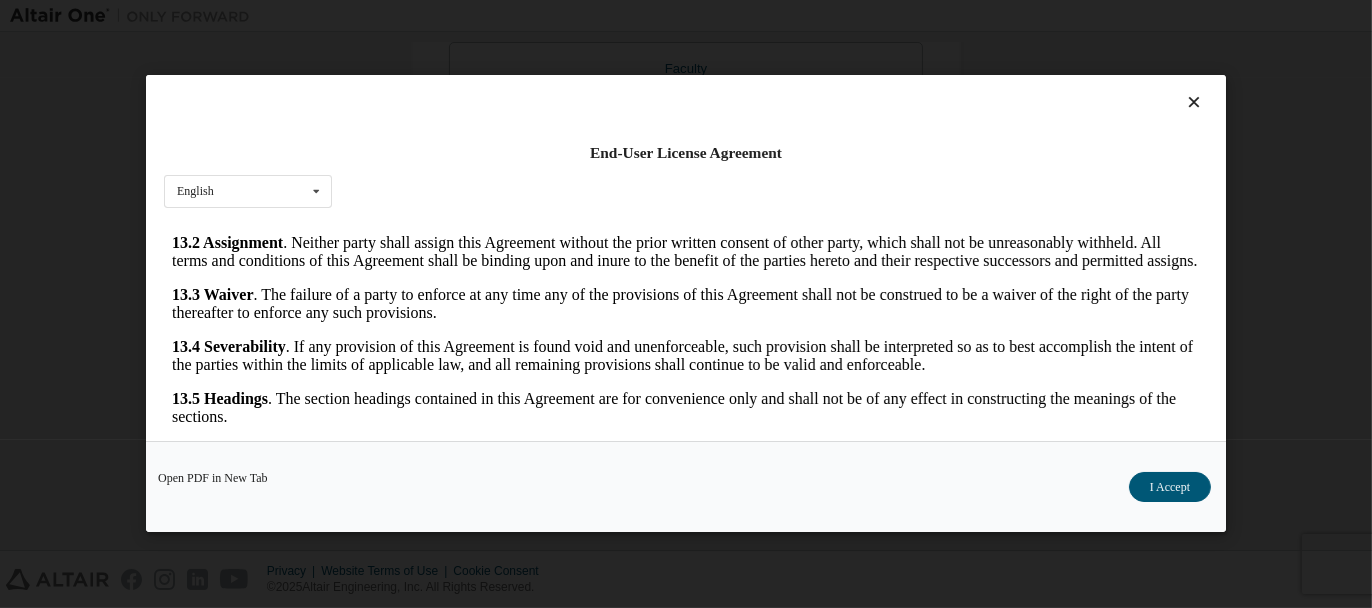 scroll, scrollTop: 3422, scrollLeft: 0, axis: vertical 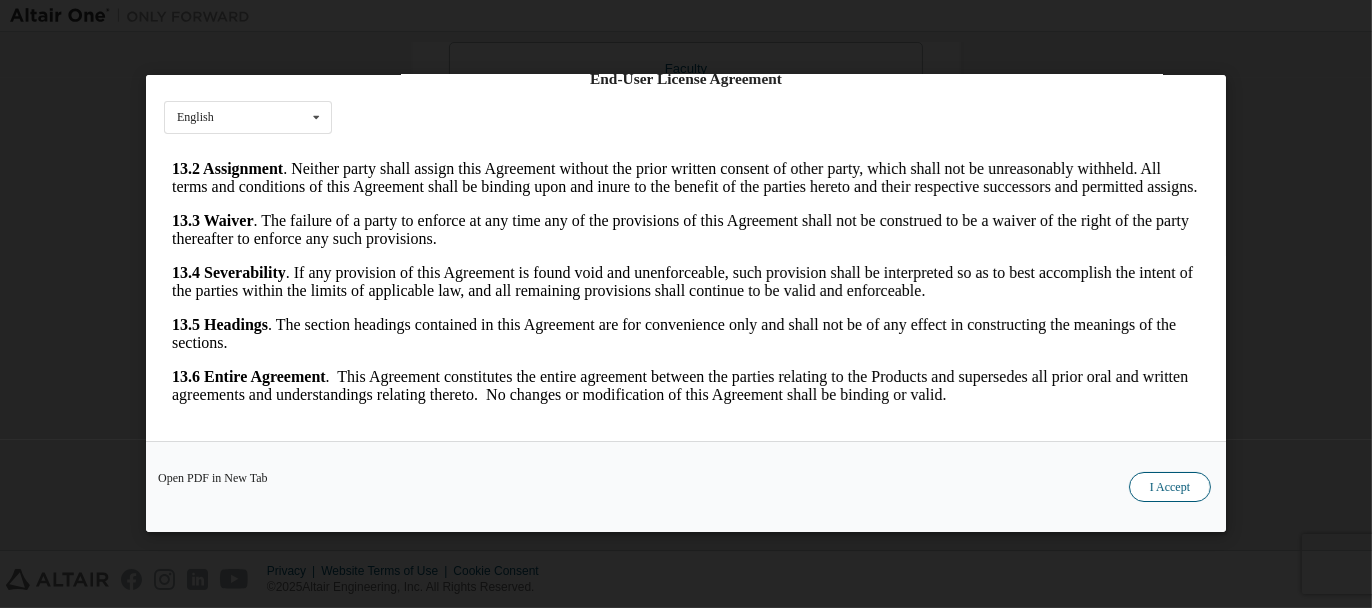 click on "I Accept" at bounding box center (1170, 488) 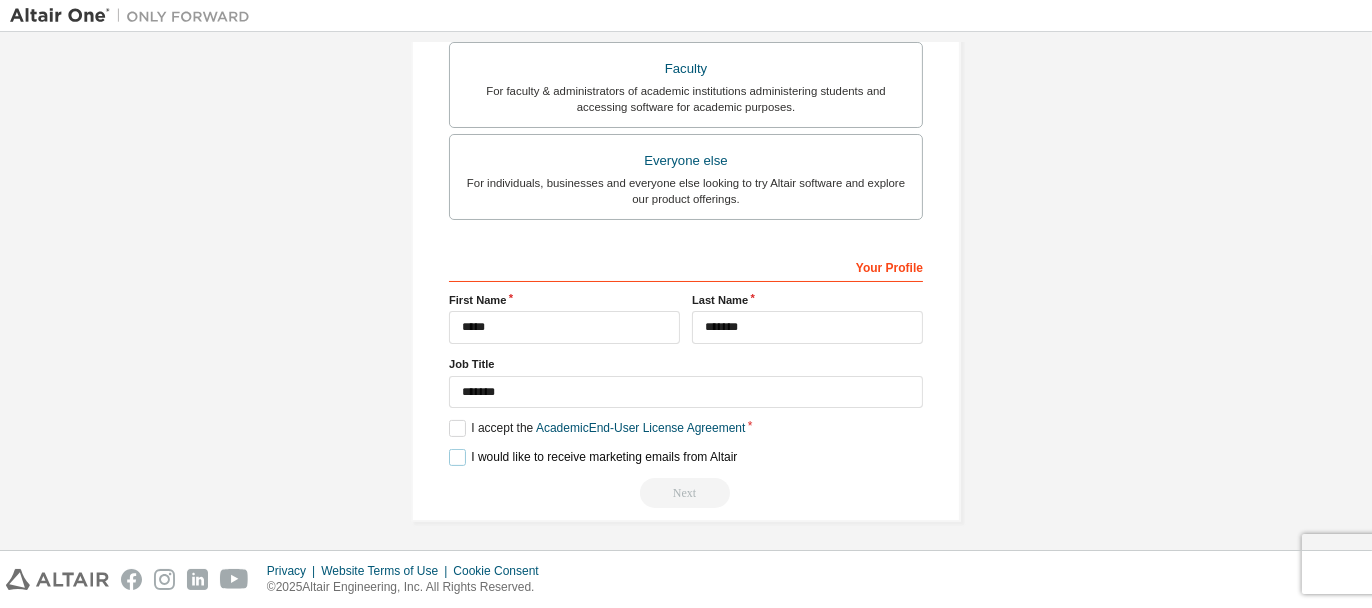 click on "I would like to receive marketing emails from Altair" at bounding box center (593, 457) 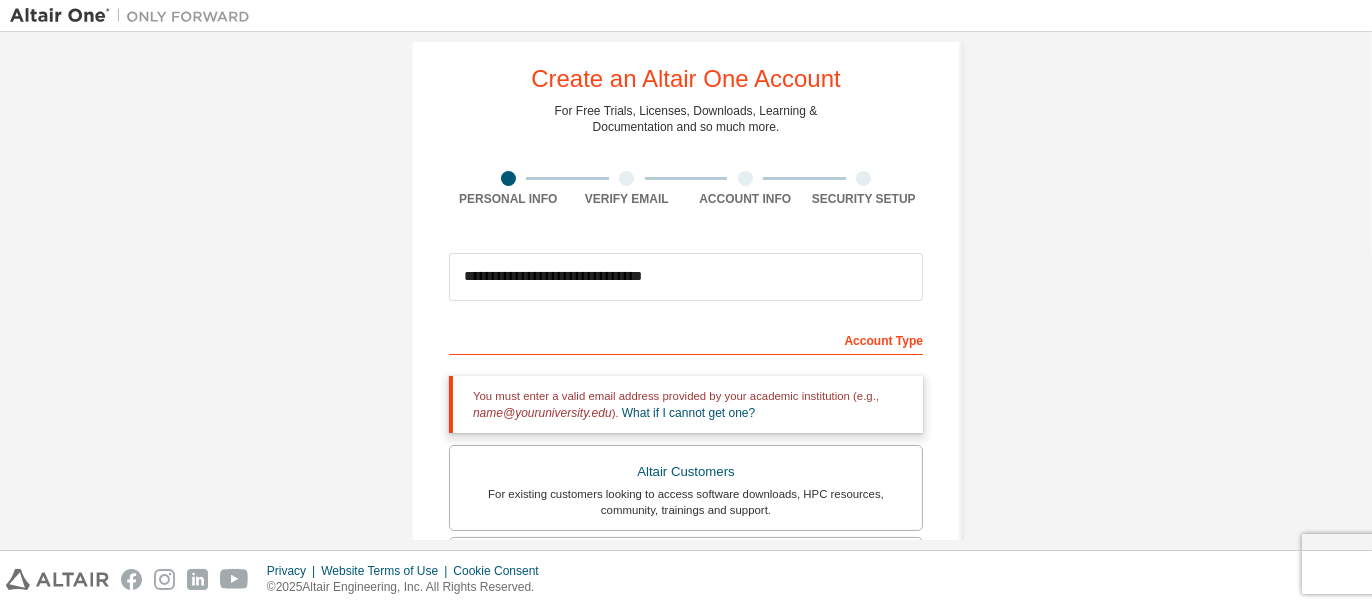 scroll, scrollTop: 0, scrollLeft: 0, axis: both 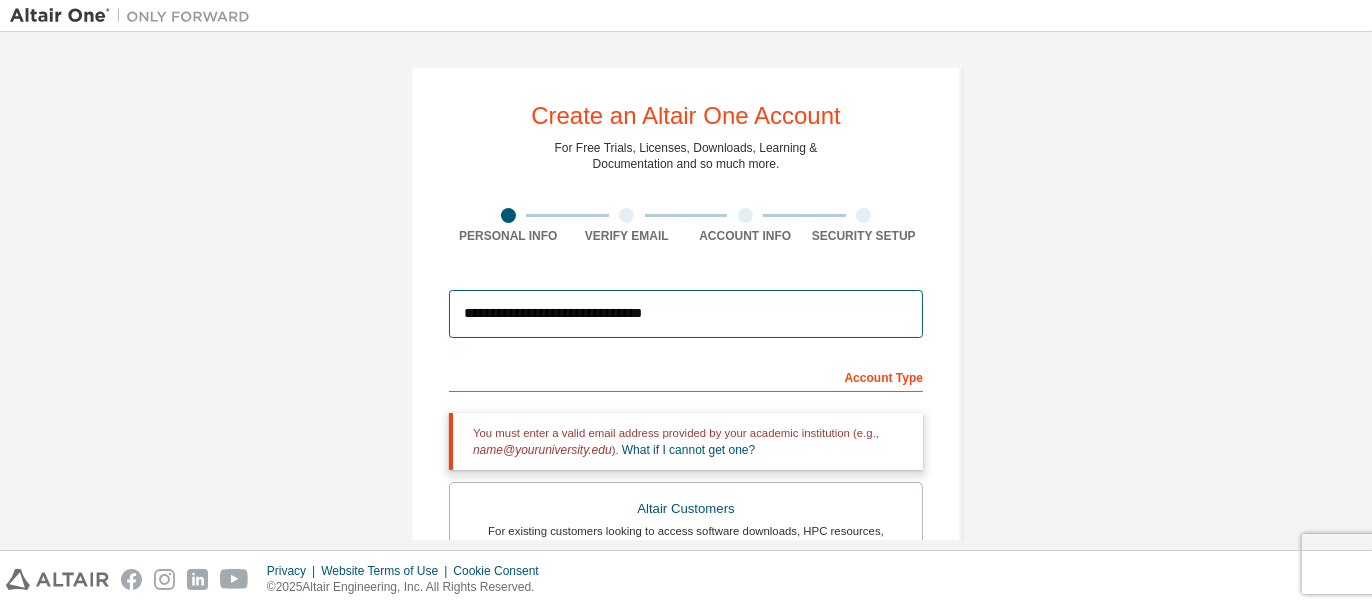 click on "**********" at bounding box center (686, 314) 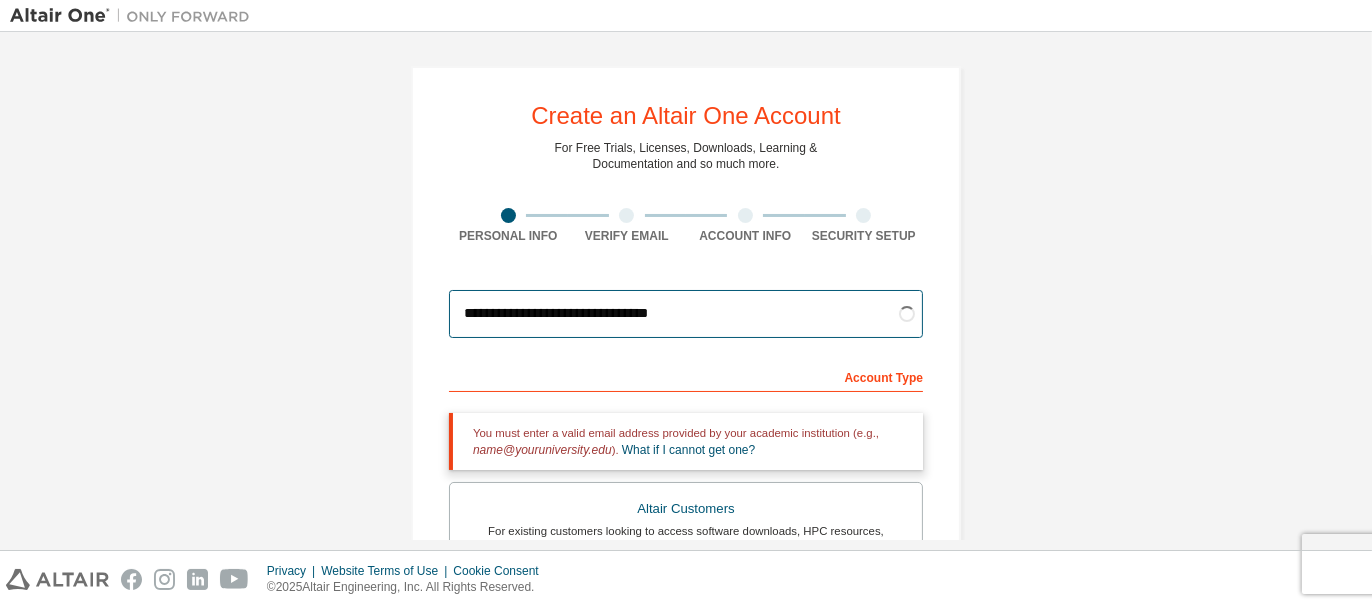 type on "**********" 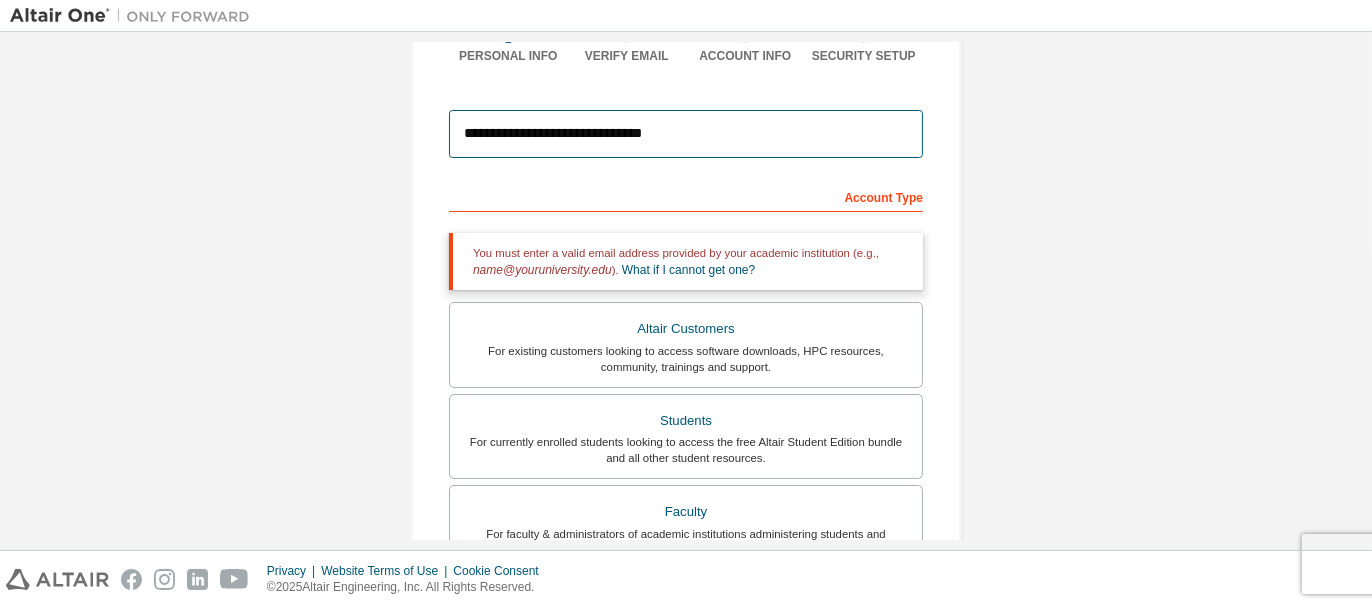 scroll, scrollTop: 182, scrollLeft: 0, axis: vertical 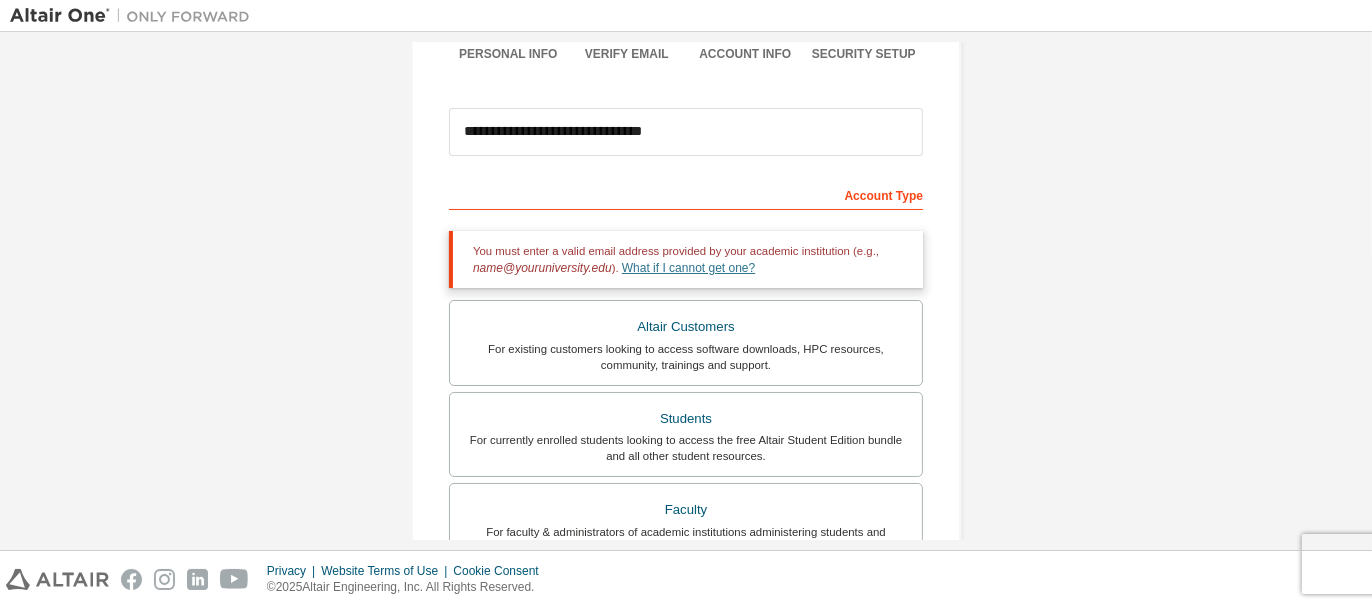 click on "What if I cannot get one?" at bounding box center (688, 268) 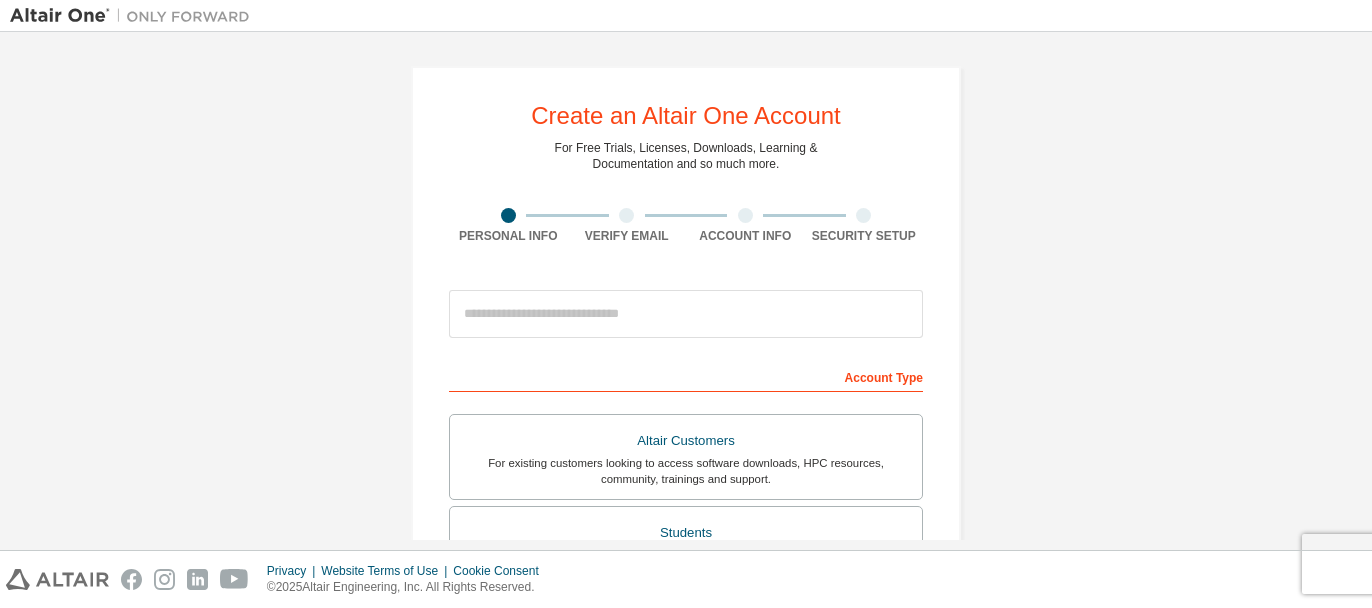 scroll, scrollTop: 0, scrollLeft: 0, axis: both 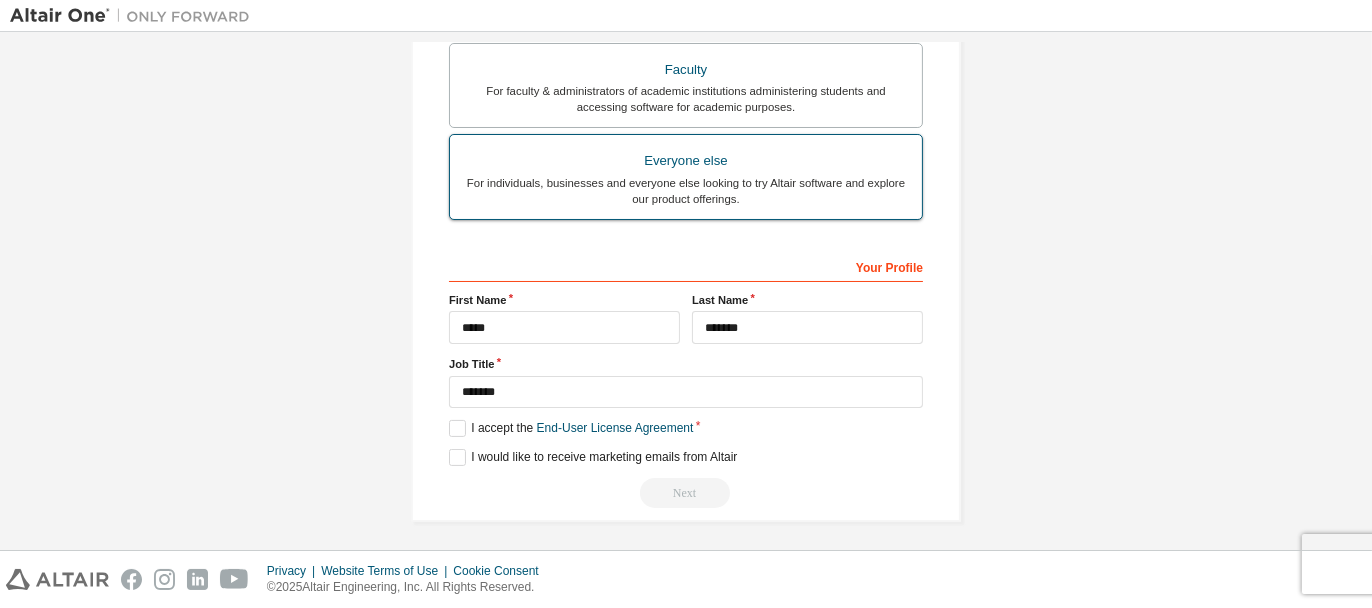 click on "For individuals, businesses and everyone else looking to try Altair software and explore our product offerings." at bounding box center (686, 191) 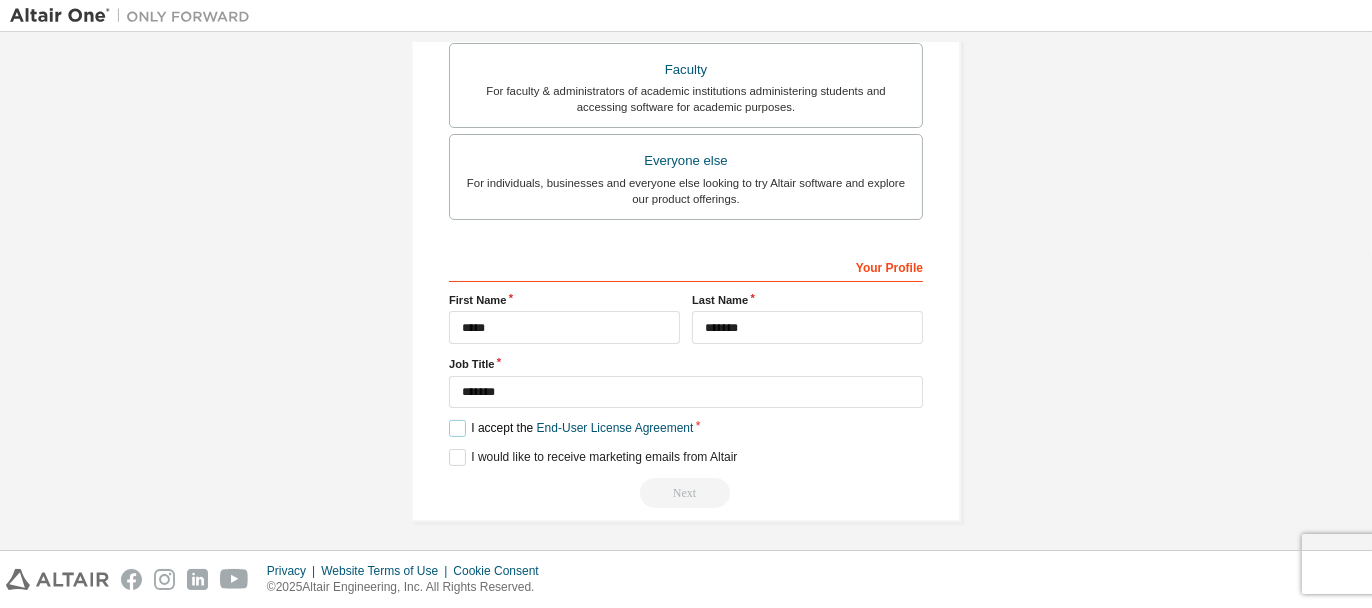 click on "I accept the    End-User License Agreement" at bounding box center [571, 428] 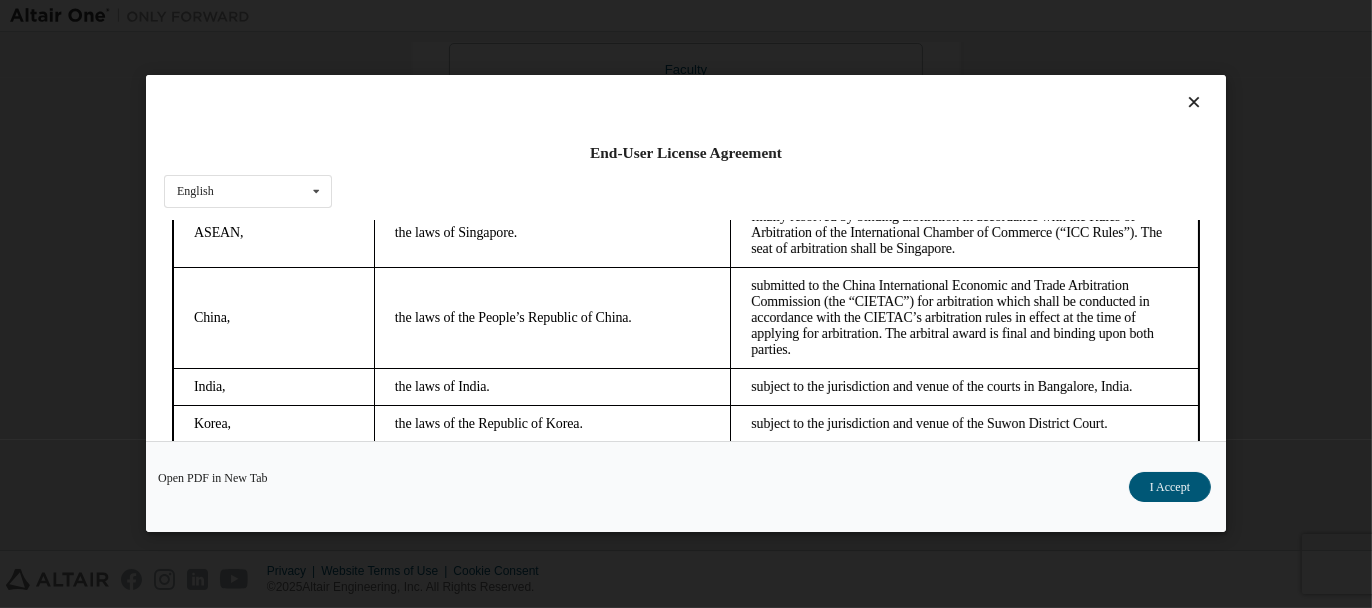 scroll, scrollTop: 5359, scrollLeft: 0, axis: vertical 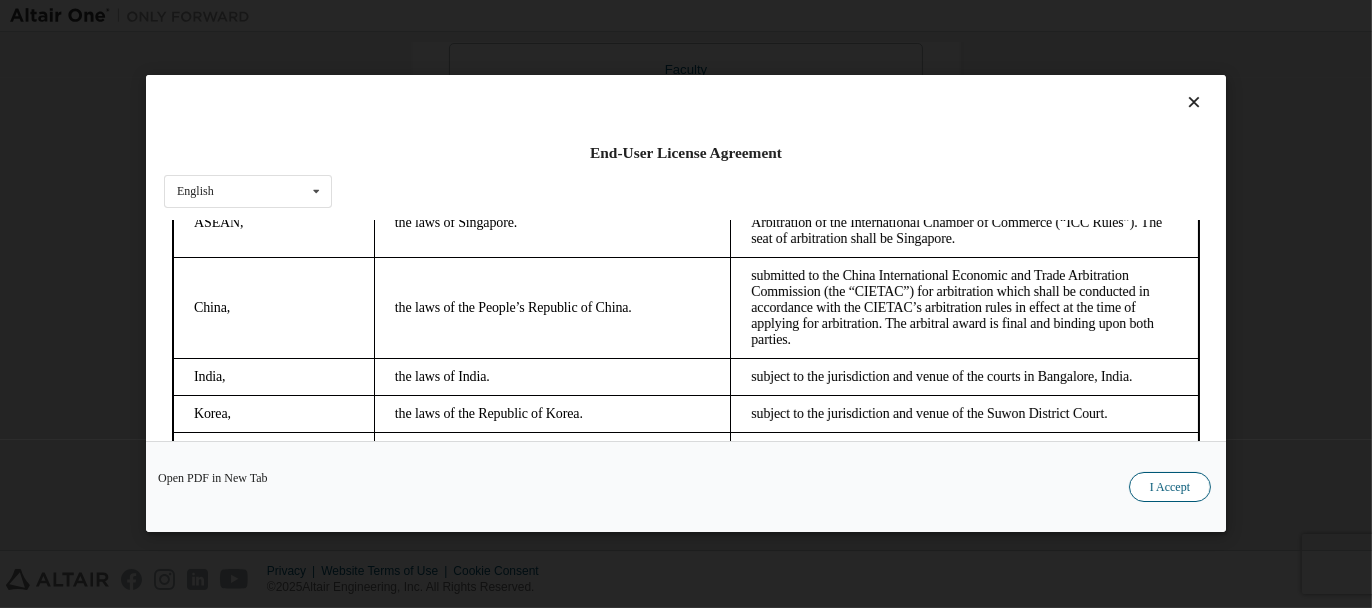 click on "I Accept" at bounding box center [1170, 488] 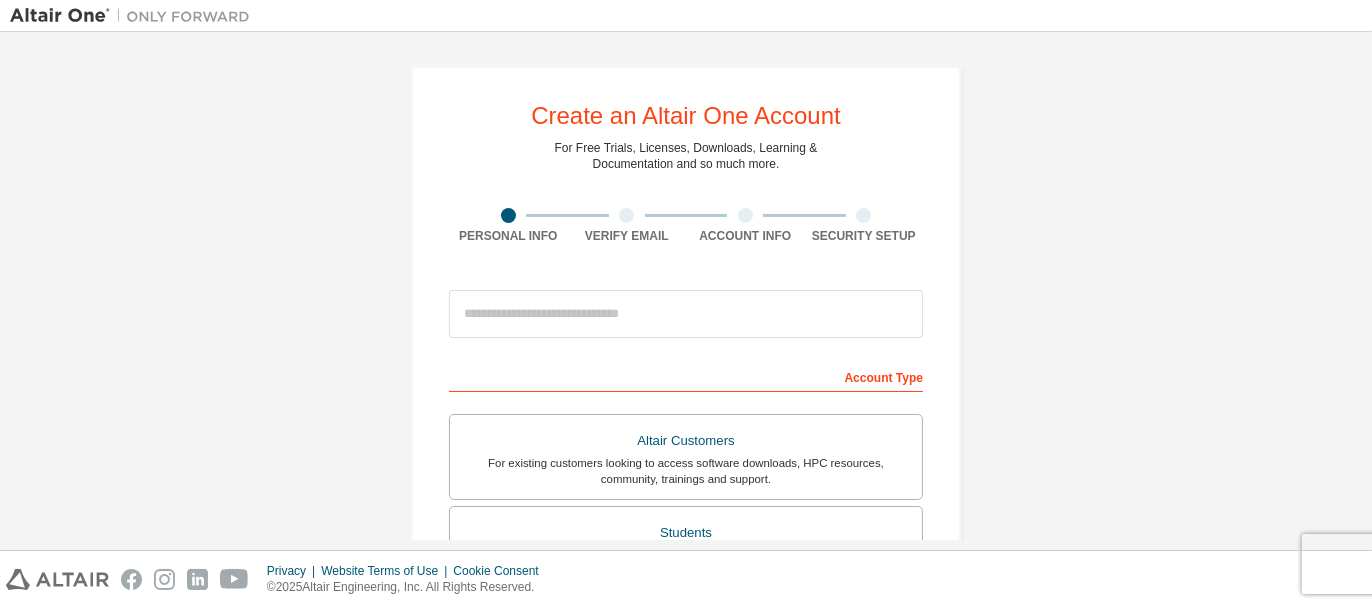 scroll, scrollTop: 555, scrollLeft: 0, axis: vertical 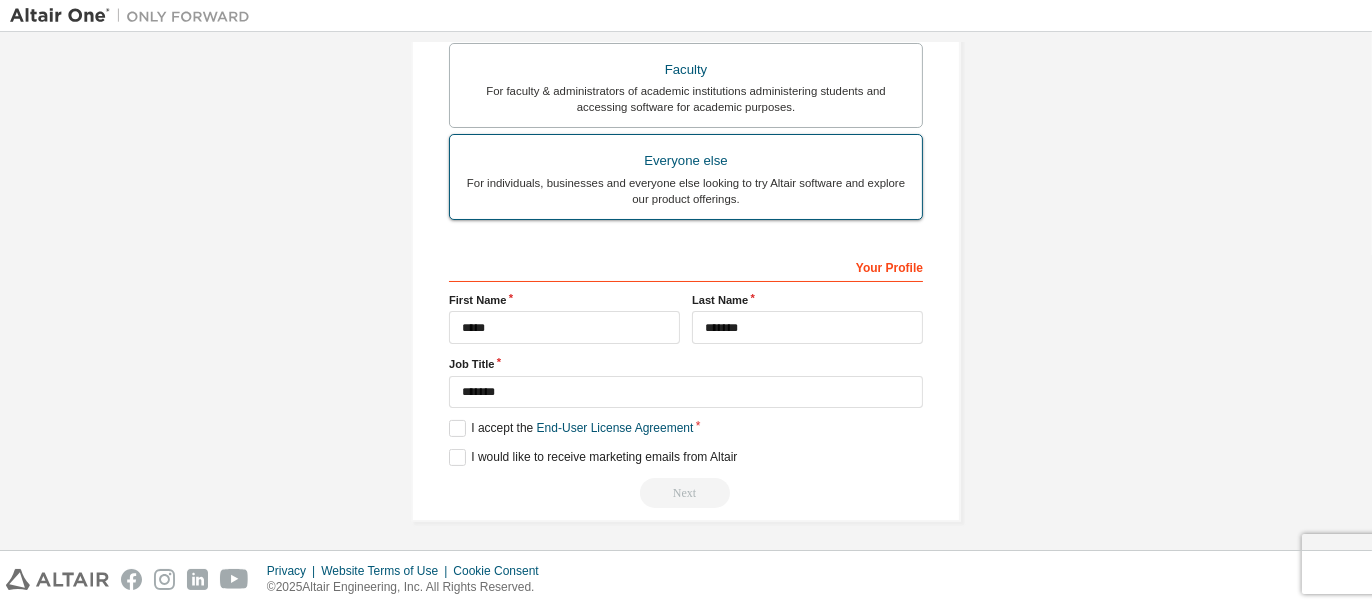 click on "For individuals, businesses and everyone else looking to try Altair software and explore our product offerings." at bounding box center [686, 191] 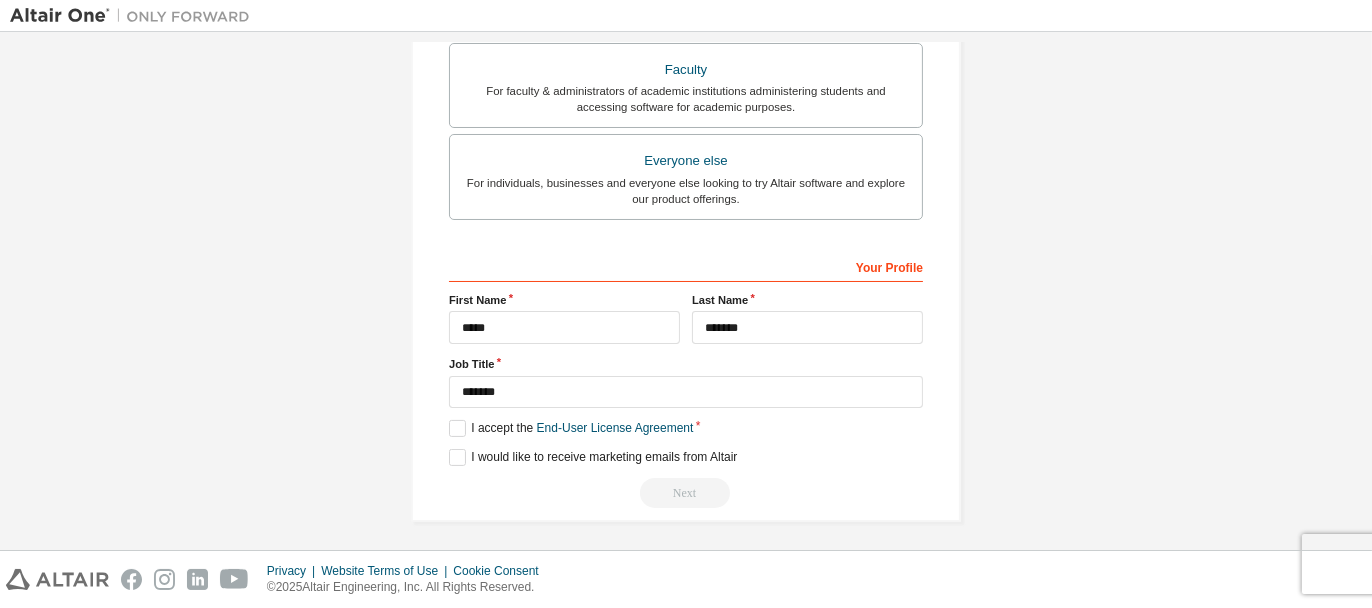 click on "Next" at bounding box center [686, 493] 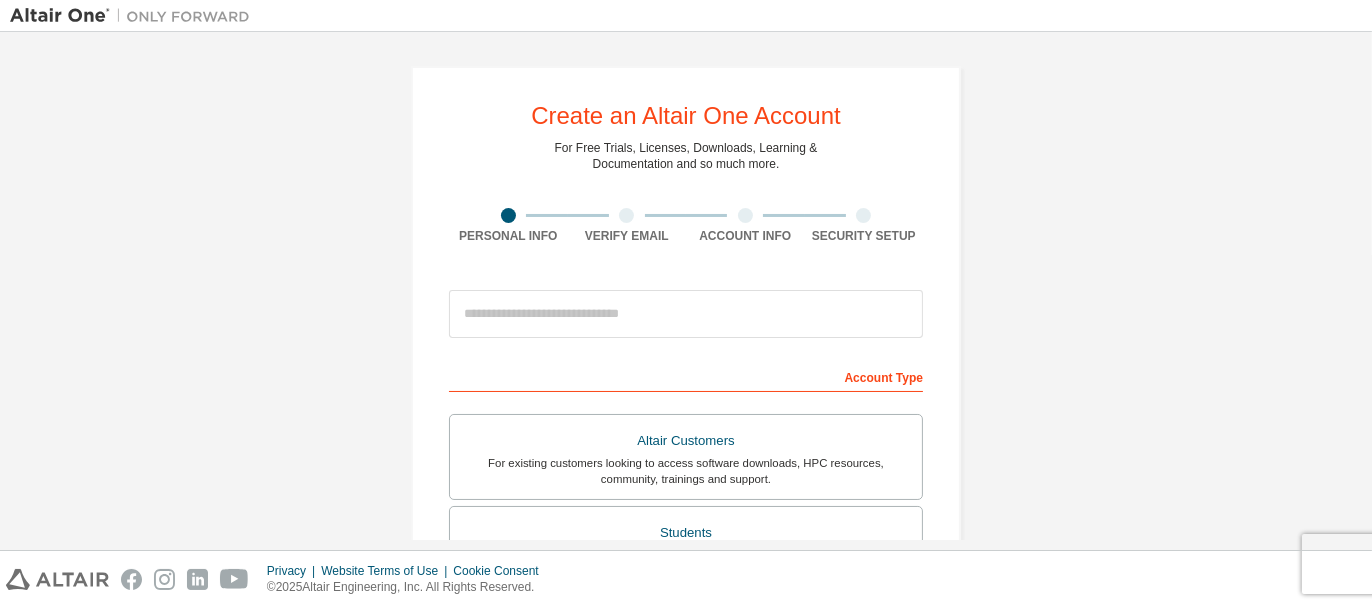 scroll, scrollTop: 555, scrollLeft: 0, axis: vertical 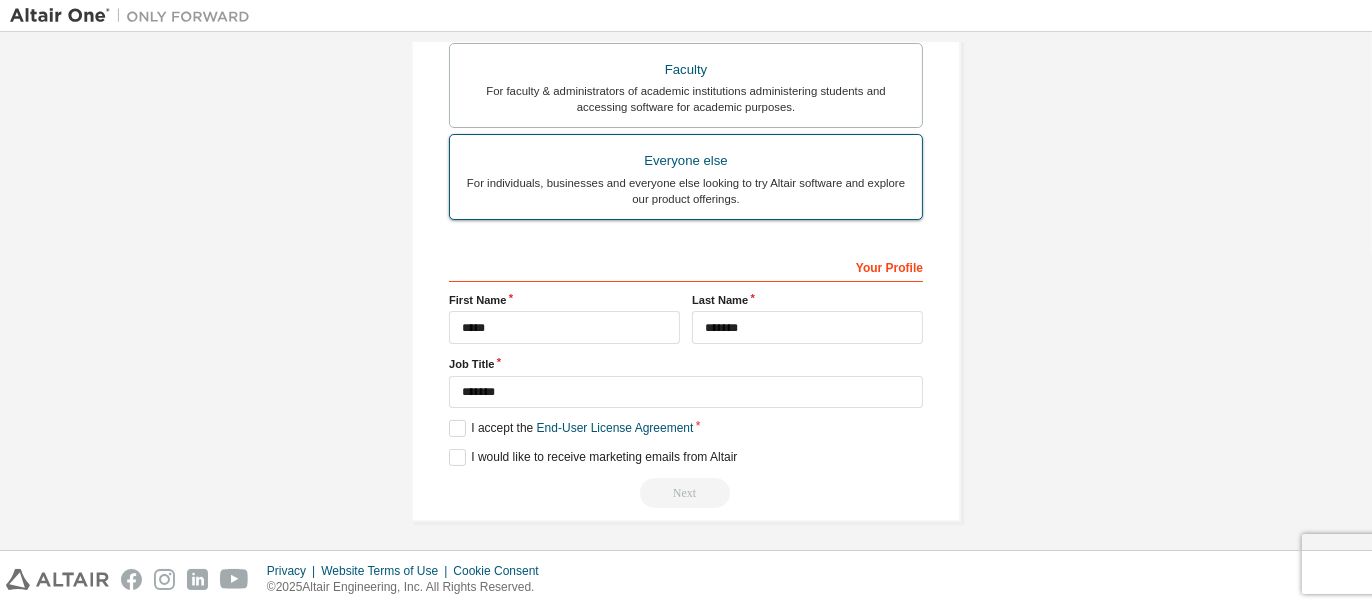 click on "Everyone else" at bounding box center (686, 161) 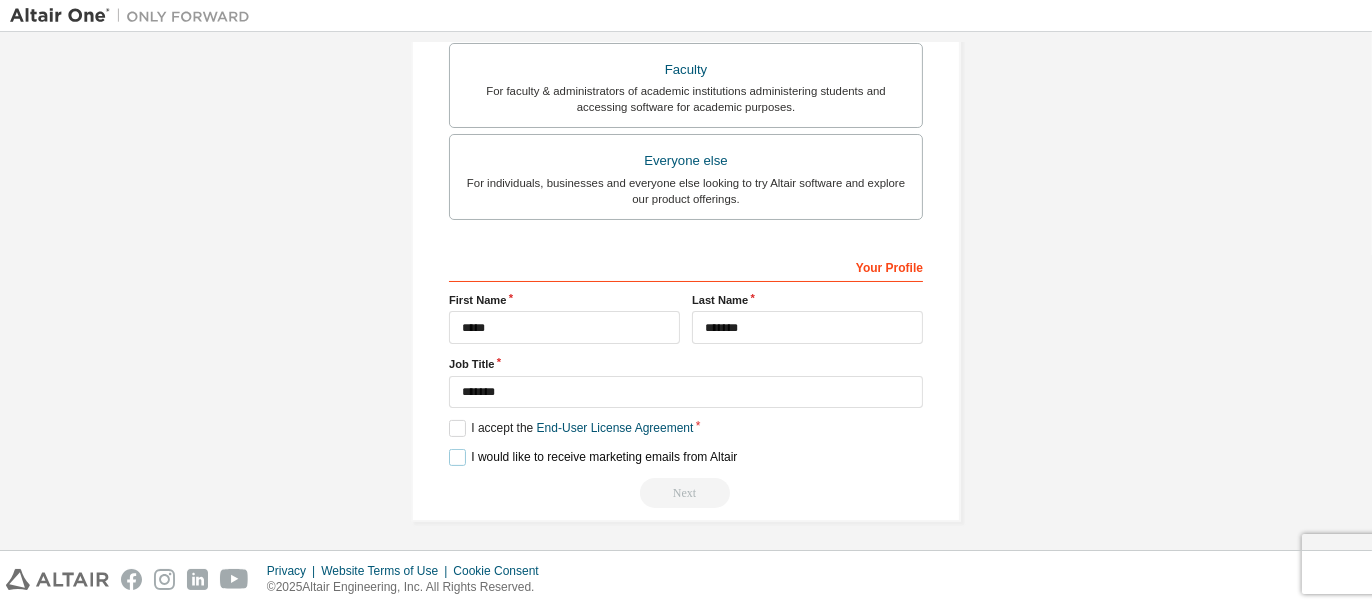 click on "I would like to receive marketing emails from Altair" at bounding box center (593, 457) 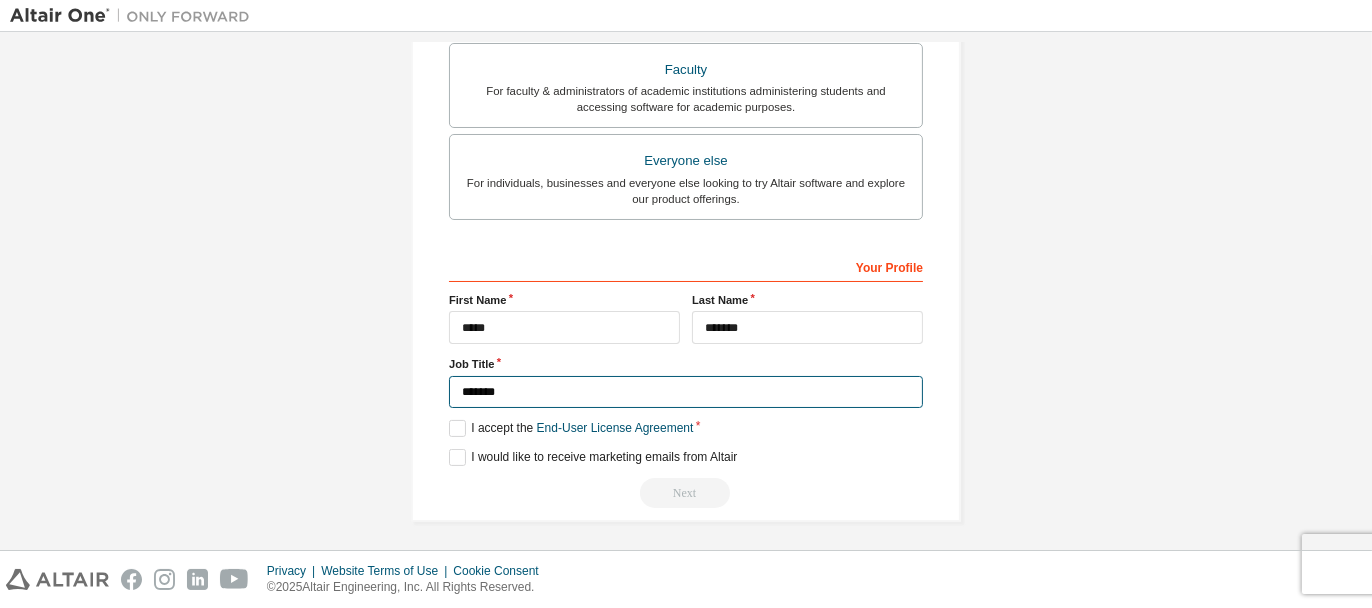 click on "*******" at bounding box center (686, 392) 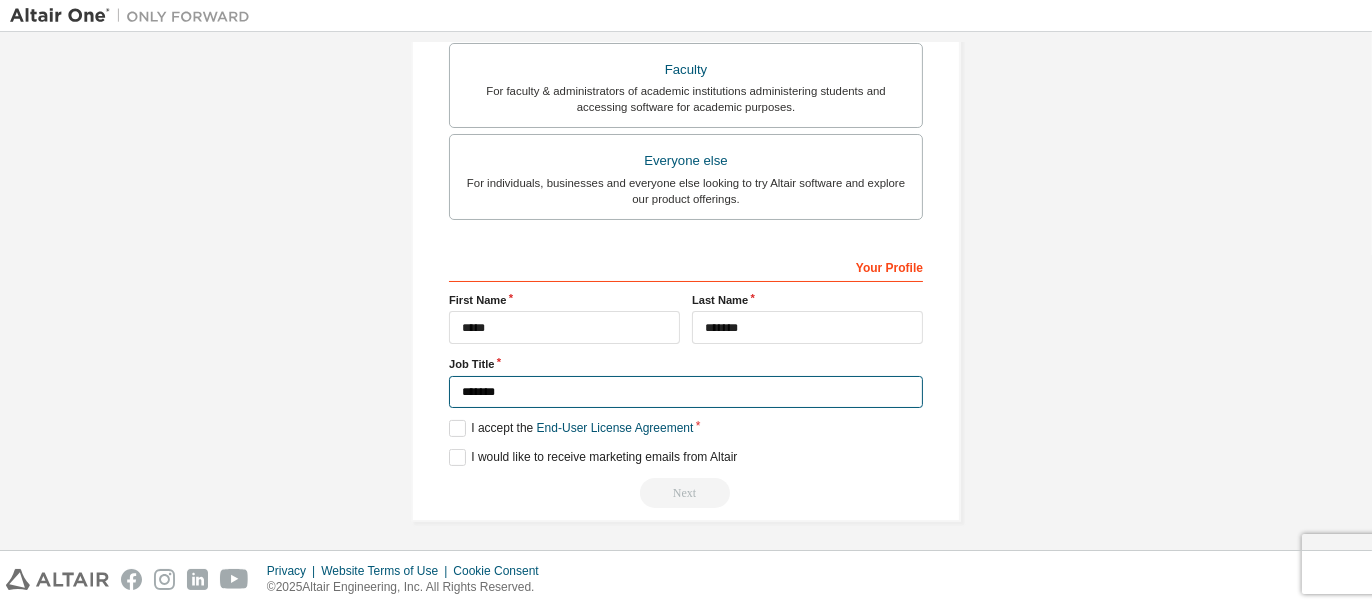 click on "*******" at bounding box center [686, 392] 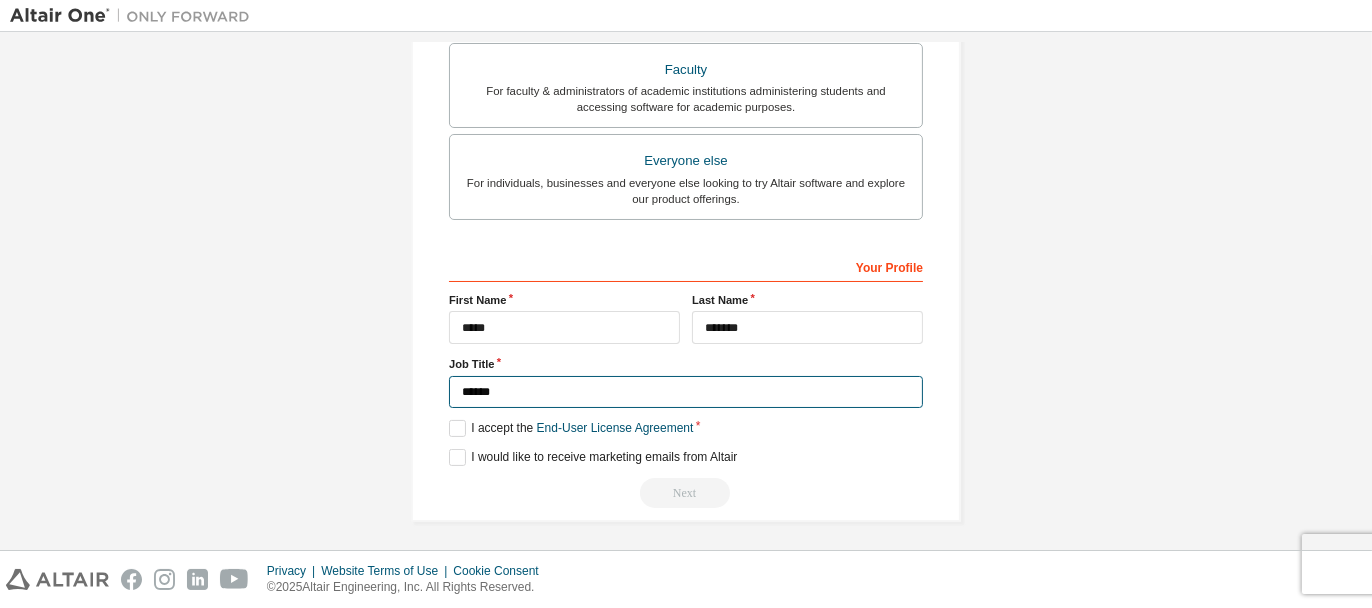 type on "*******" 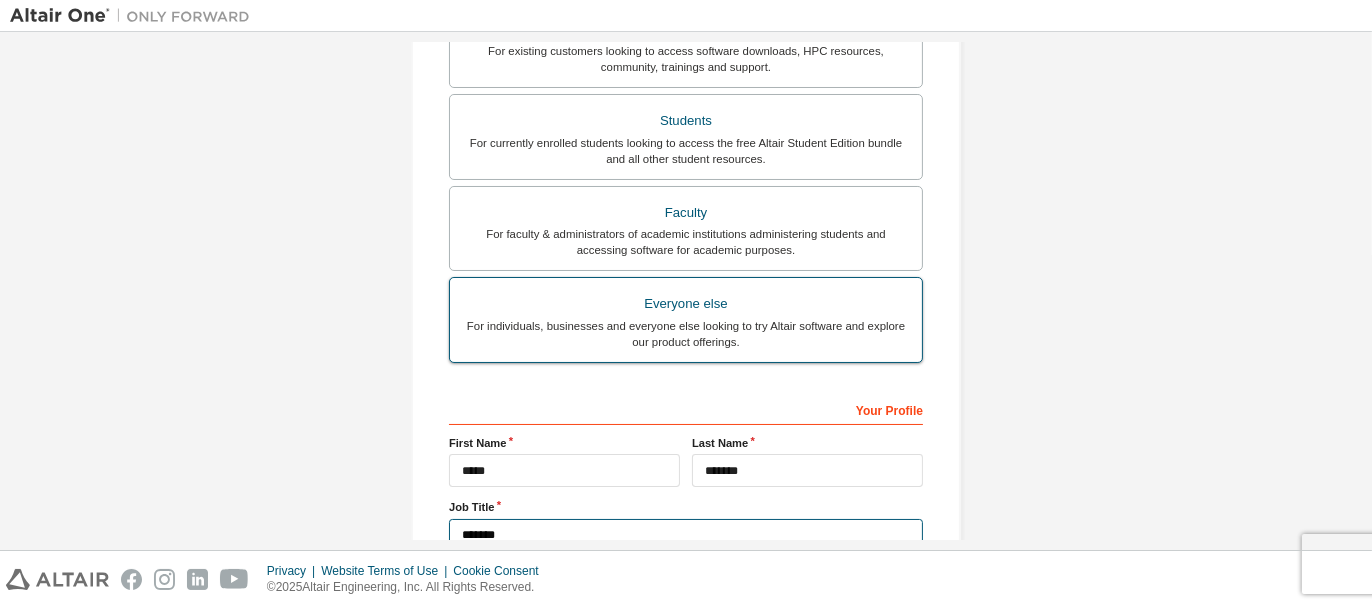 scroll, scrollTop: 555, scrollLeft: 0, axis: vertical 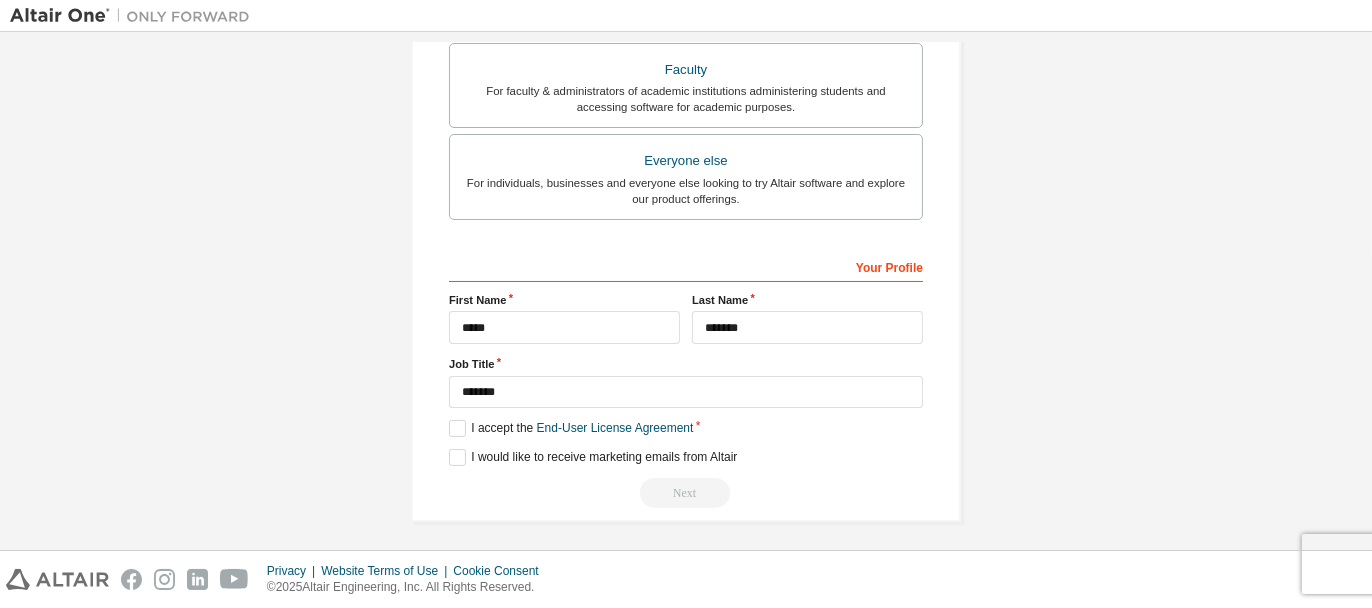 drag, startPoint x: 839, startPoint y: 21, endPoint x: 359, endPoint y: 158, distance: 499.1683 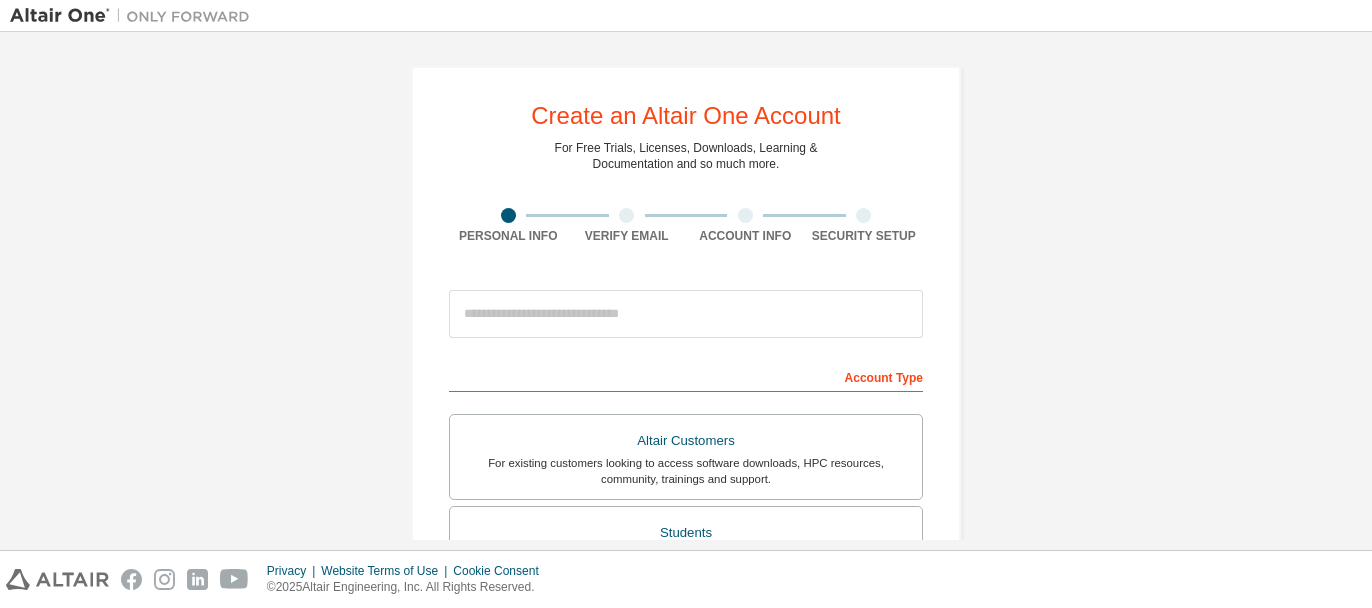 scroll, scrollTop: 0, scrollLeft: 0, axis: both 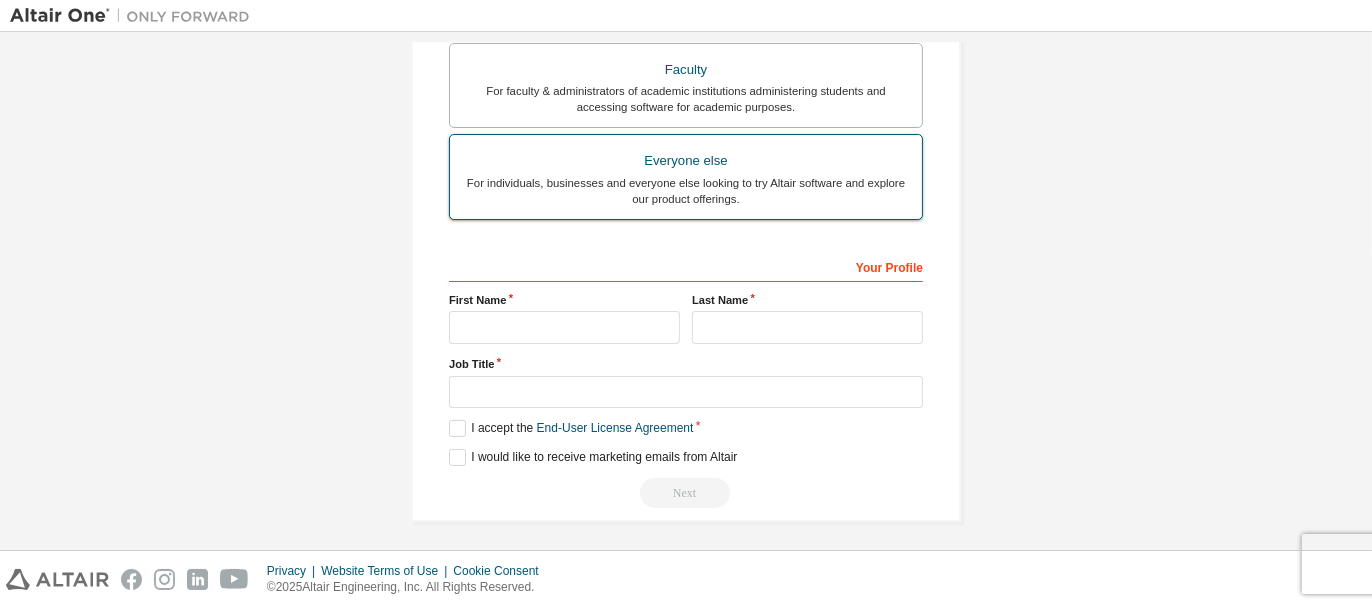 click on "Everyone else" at bounding box center [686, 161] 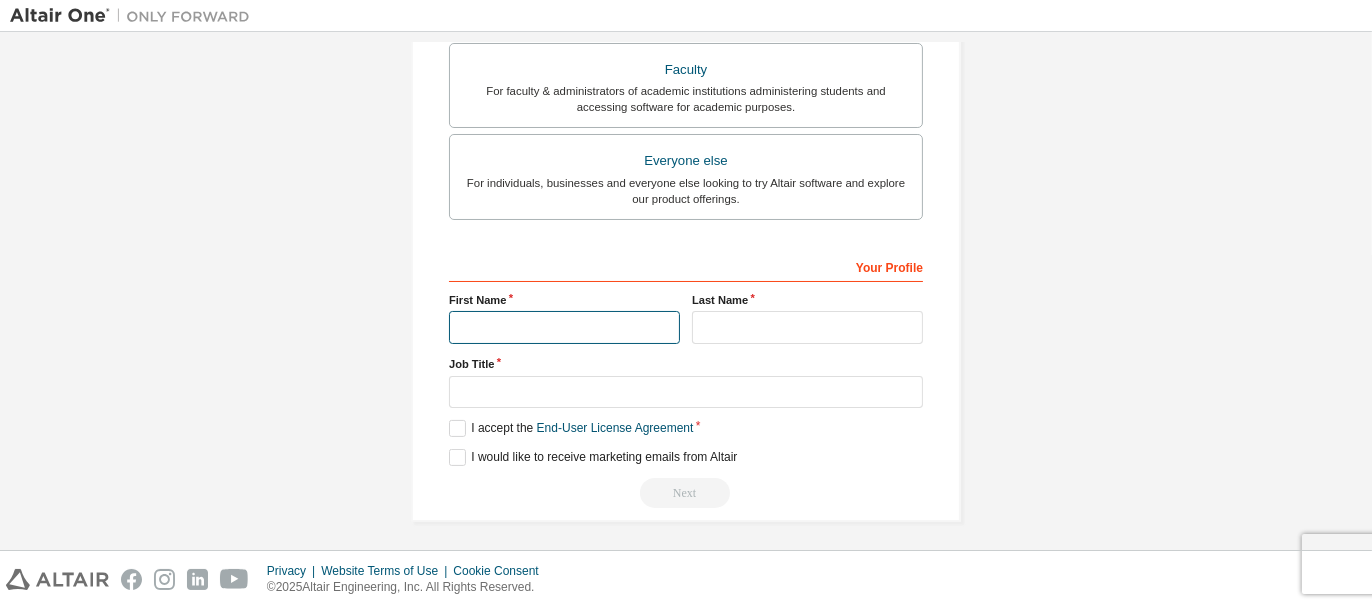 click at bounding box center (564, 327) 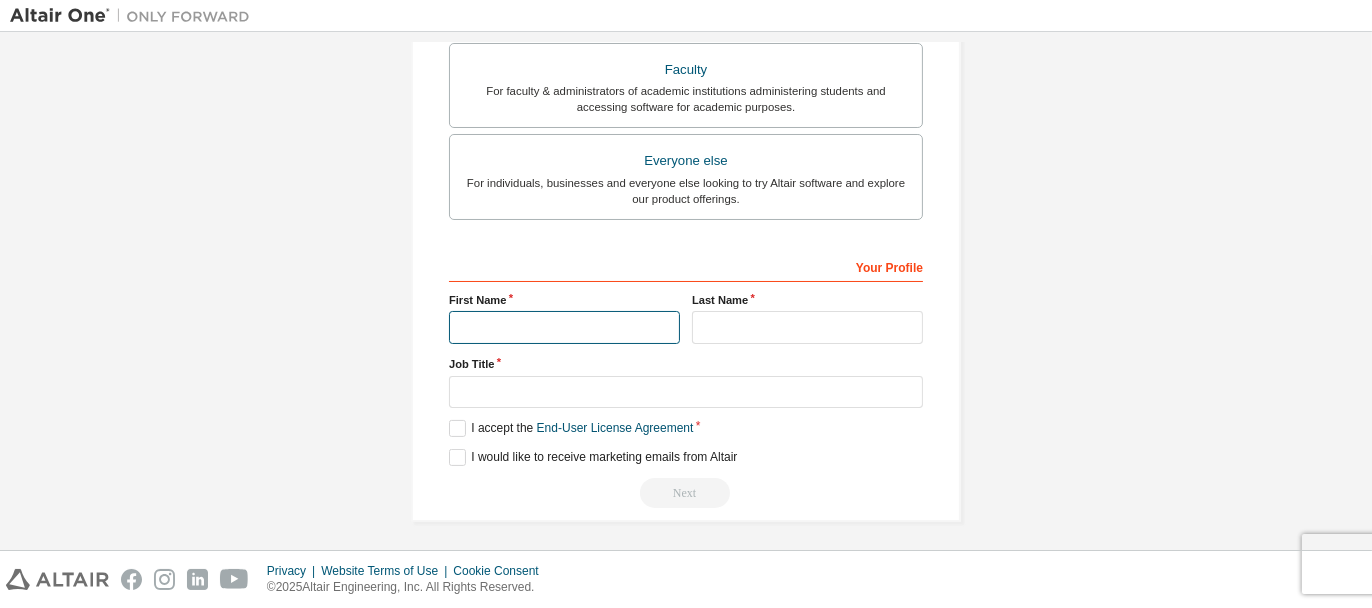 type on "*****" 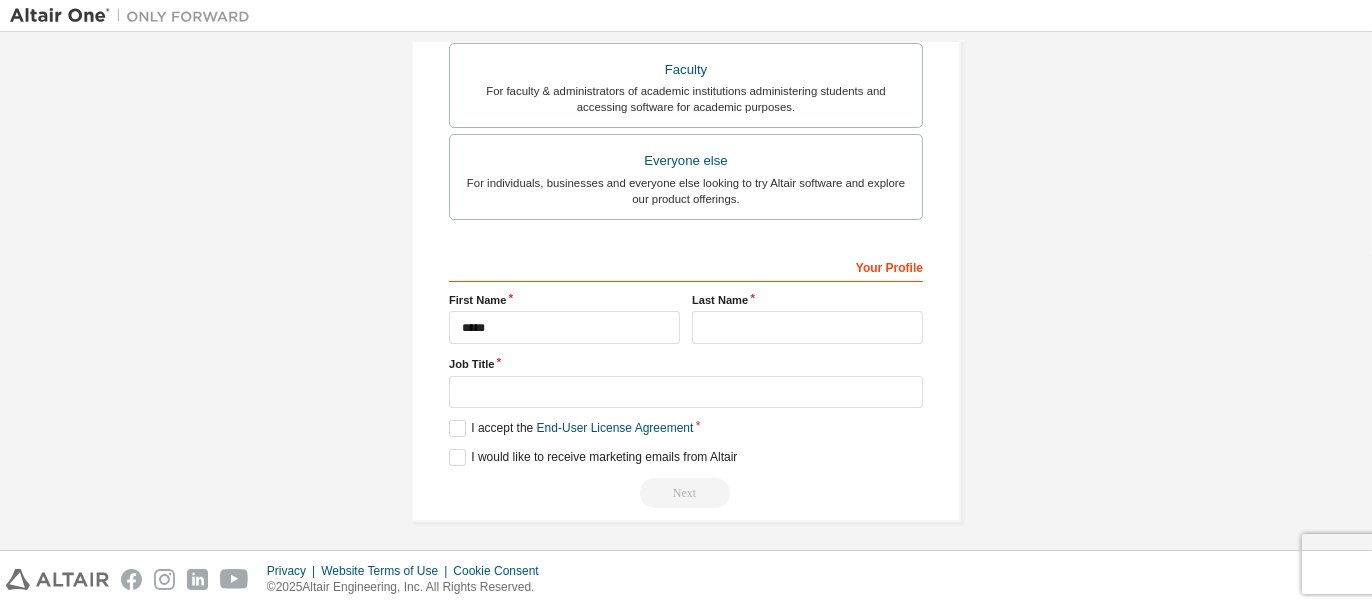 type on "**********" 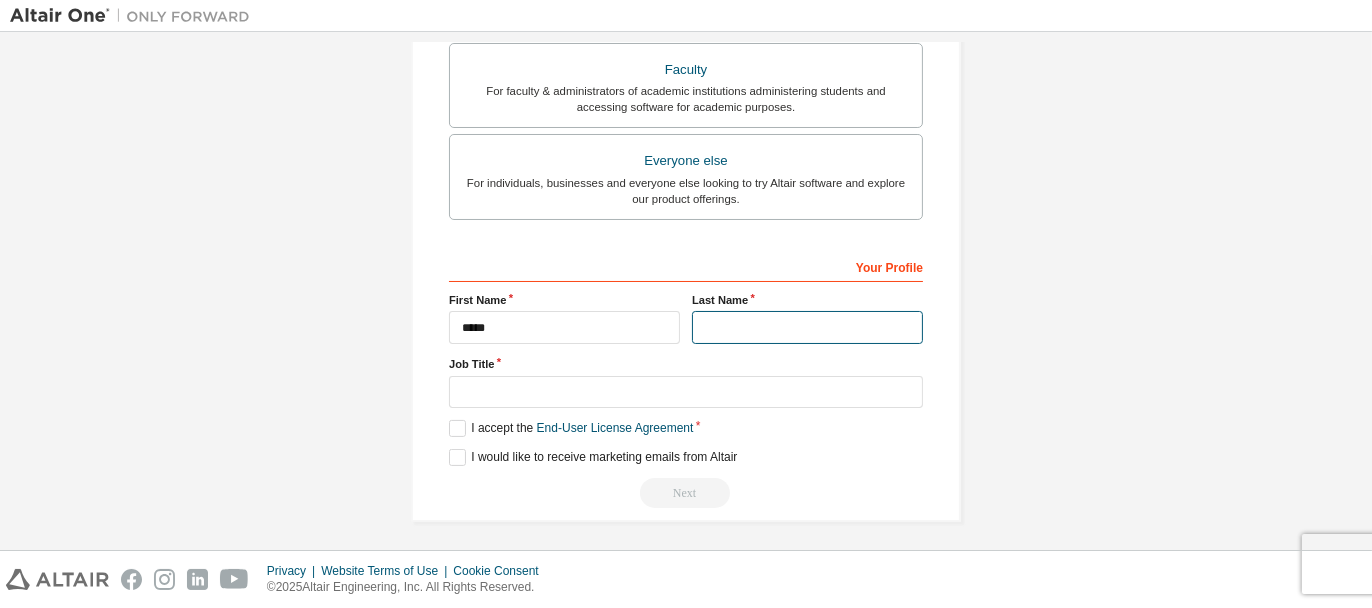 type on "*******" 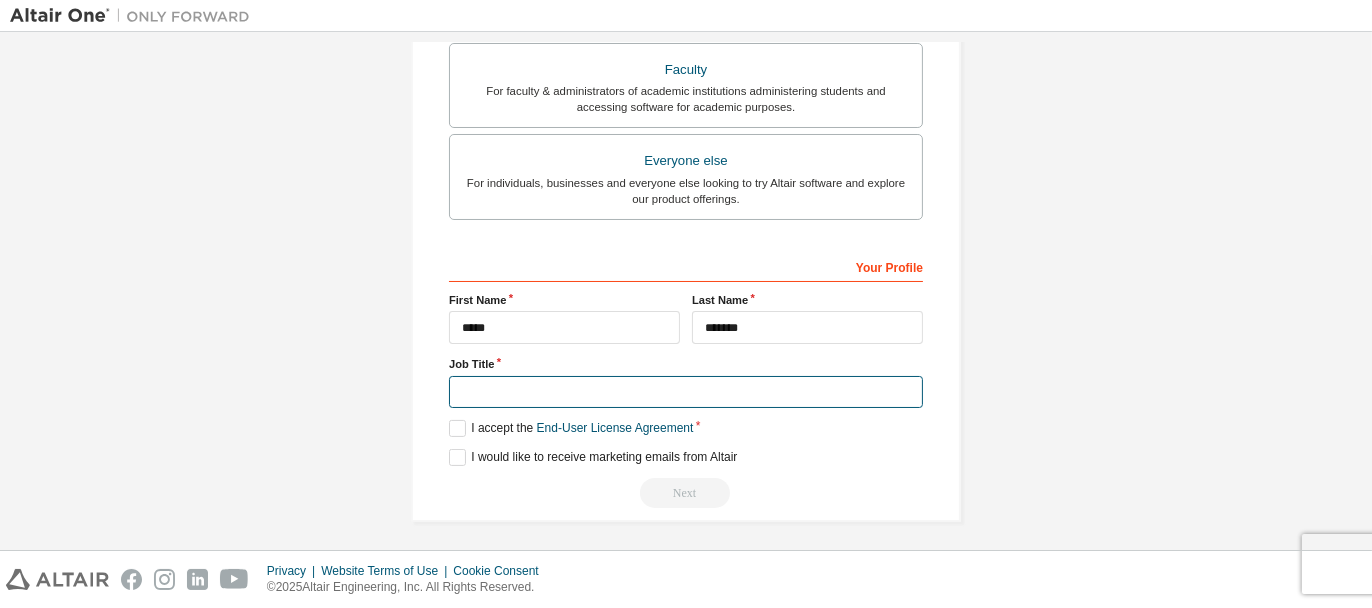 click at bounding box center (686, 392) 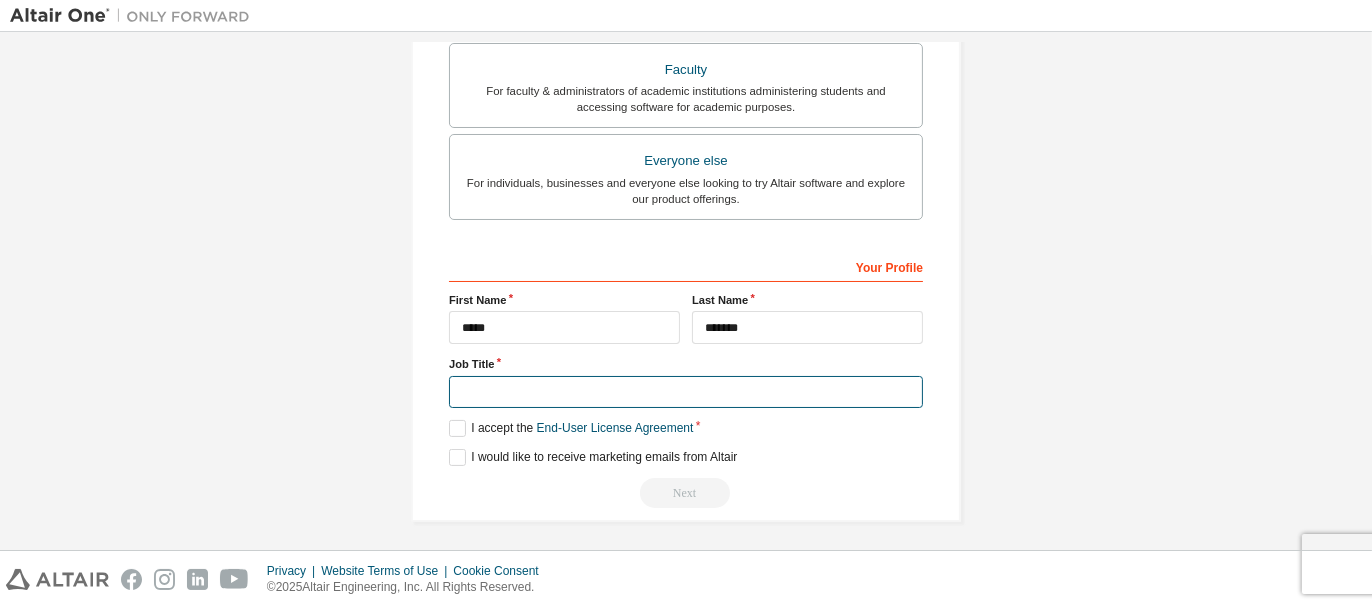 type on "*******" 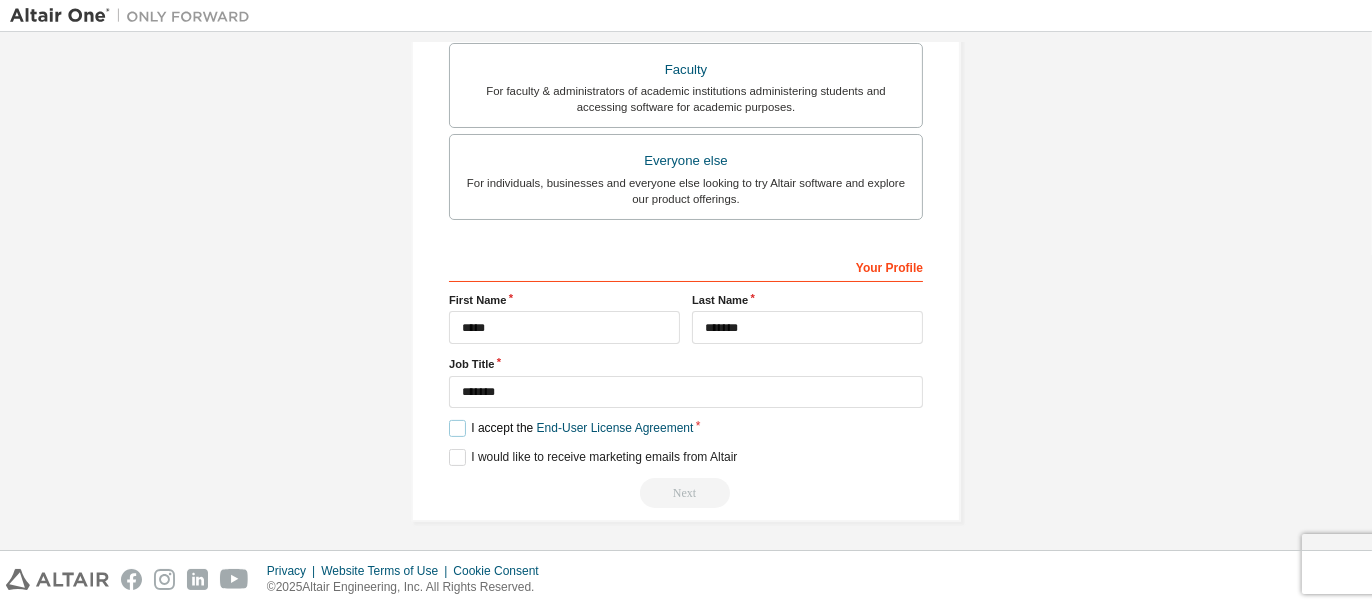 click on "I accept the    End-User License Agreement" at bounding box center (571, 428) 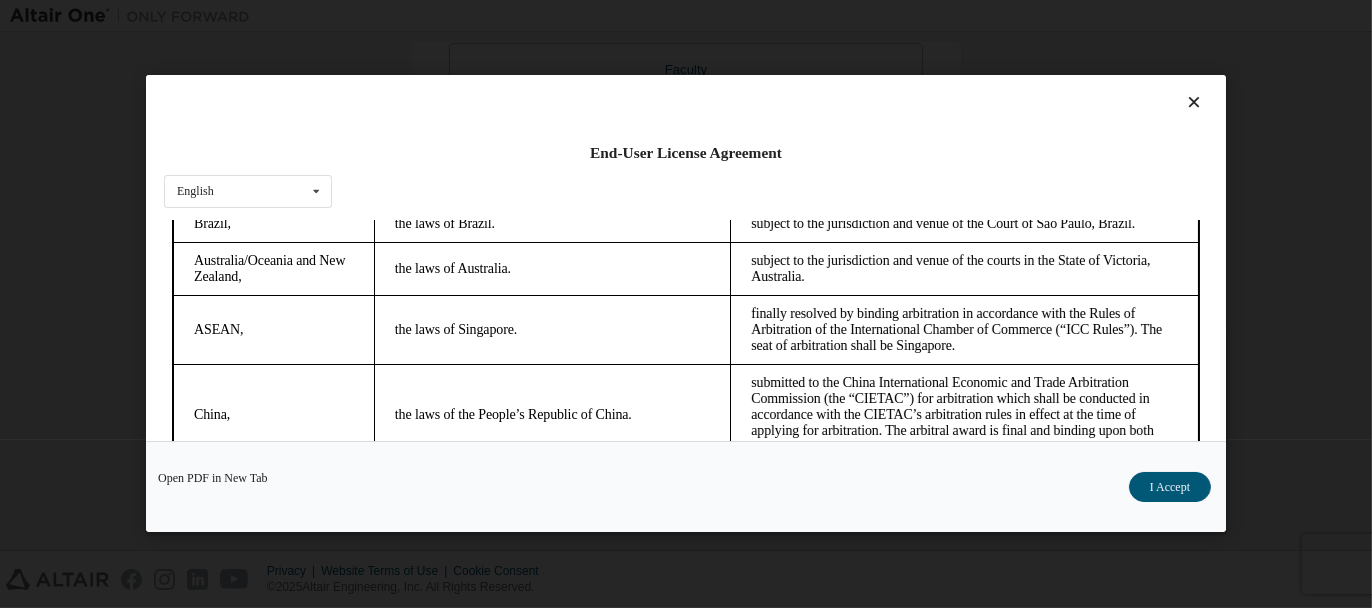 scroll, scrollTop: 5359, scrollLeft: 0, axis: vertical 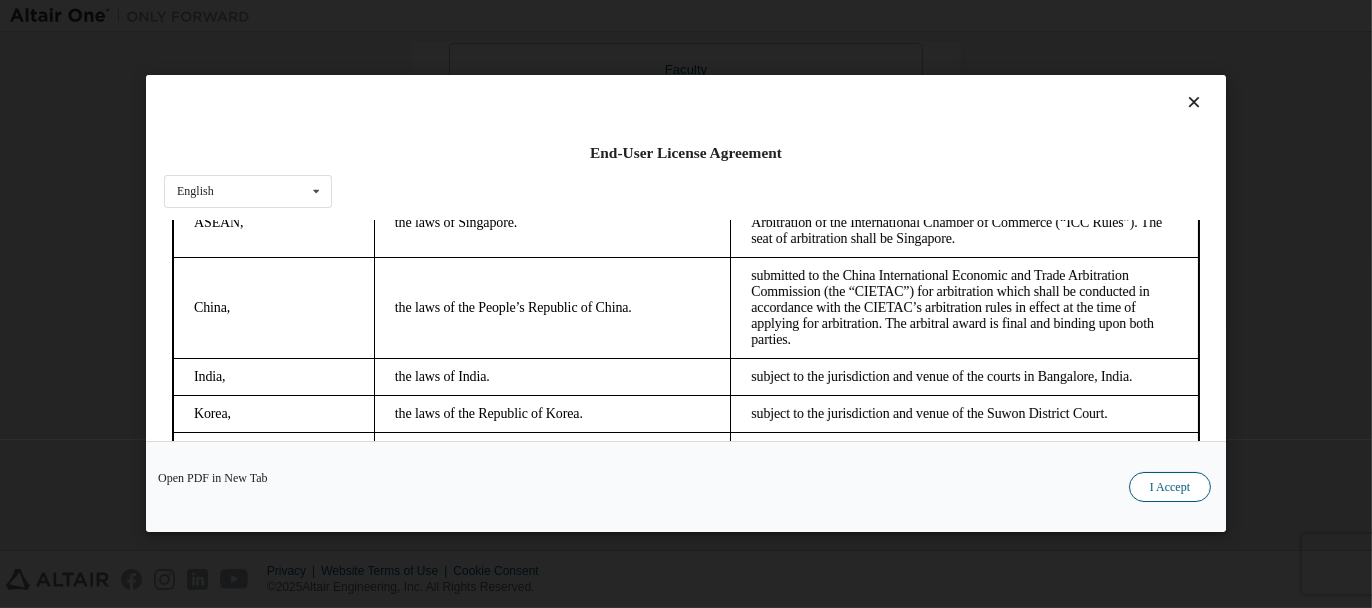 click on "I Accept" at bounding box center [1170, 488] 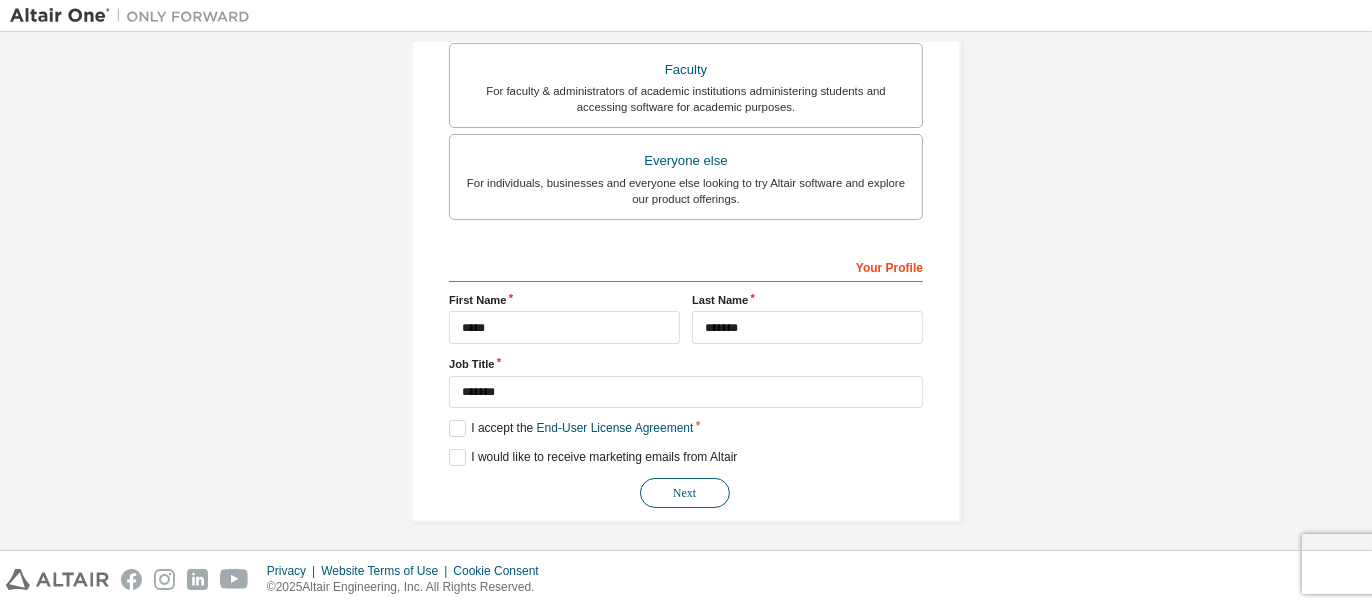 click on "Next" at bounding box center [685, 493] 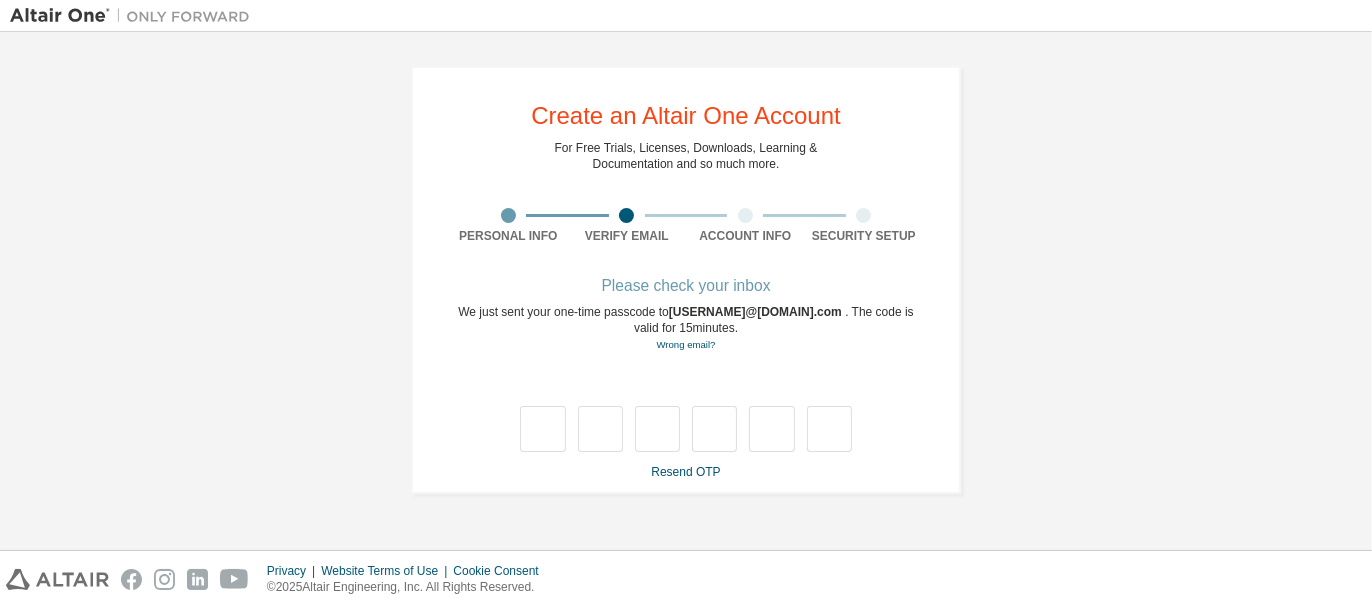 scroll, scrollTop: 0, scrollLeft: 0, axis: both 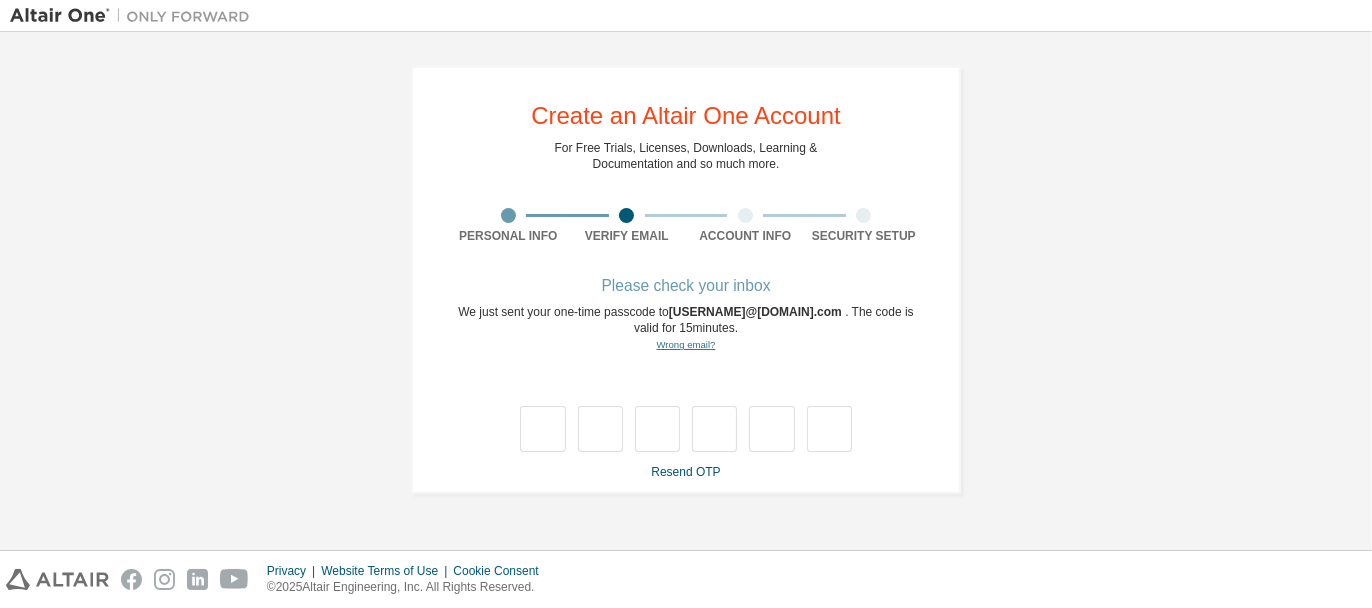 click on "Wrong email?" at bounding box center (685, 344) 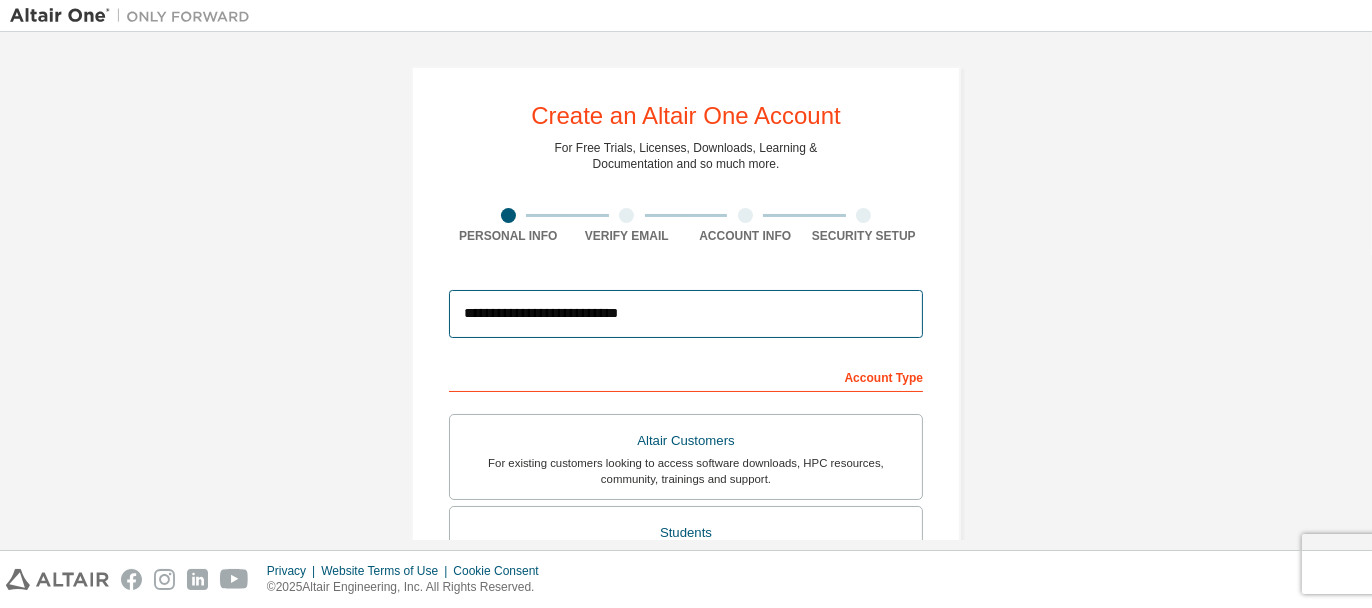 click on "**********" at bounding box center [686, 314] 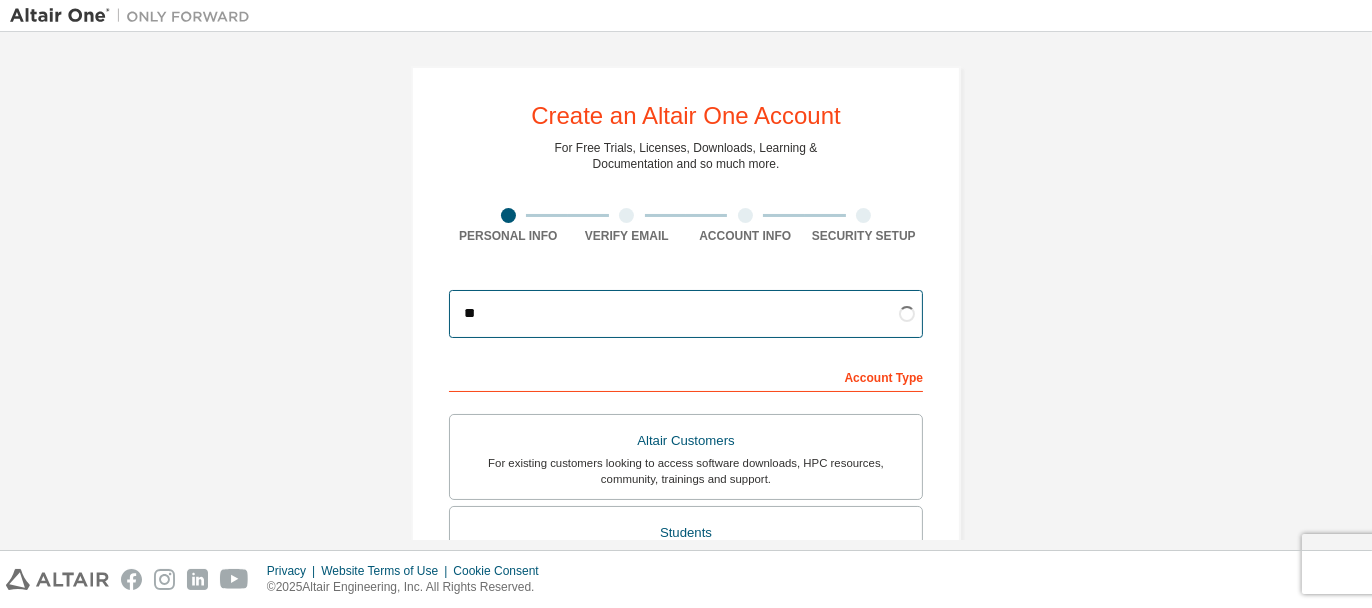 type on "*" 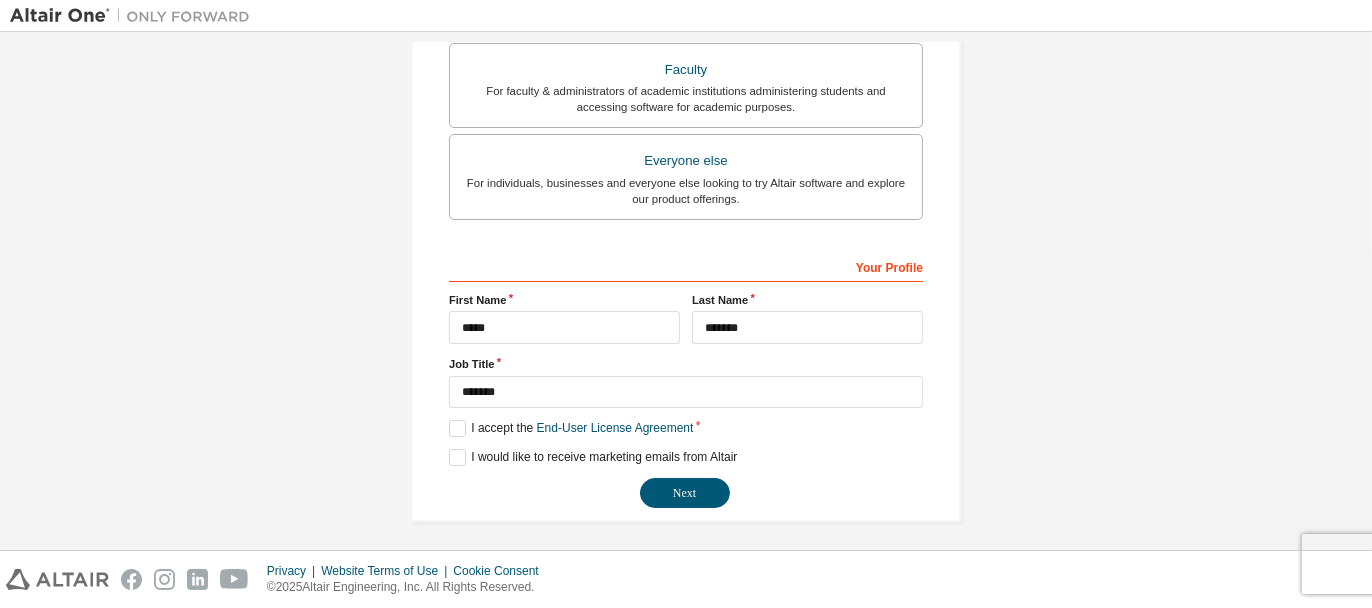 scroll, scrollTop: 554, scrollLeft: 0, axis: vertical 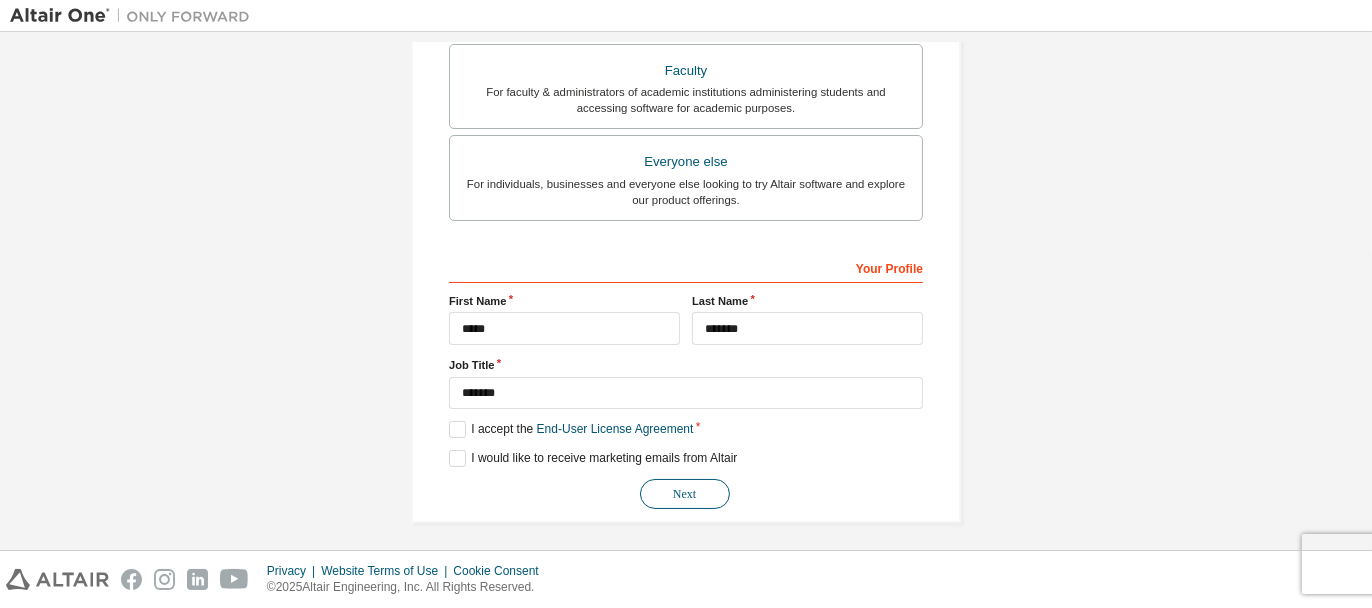 type 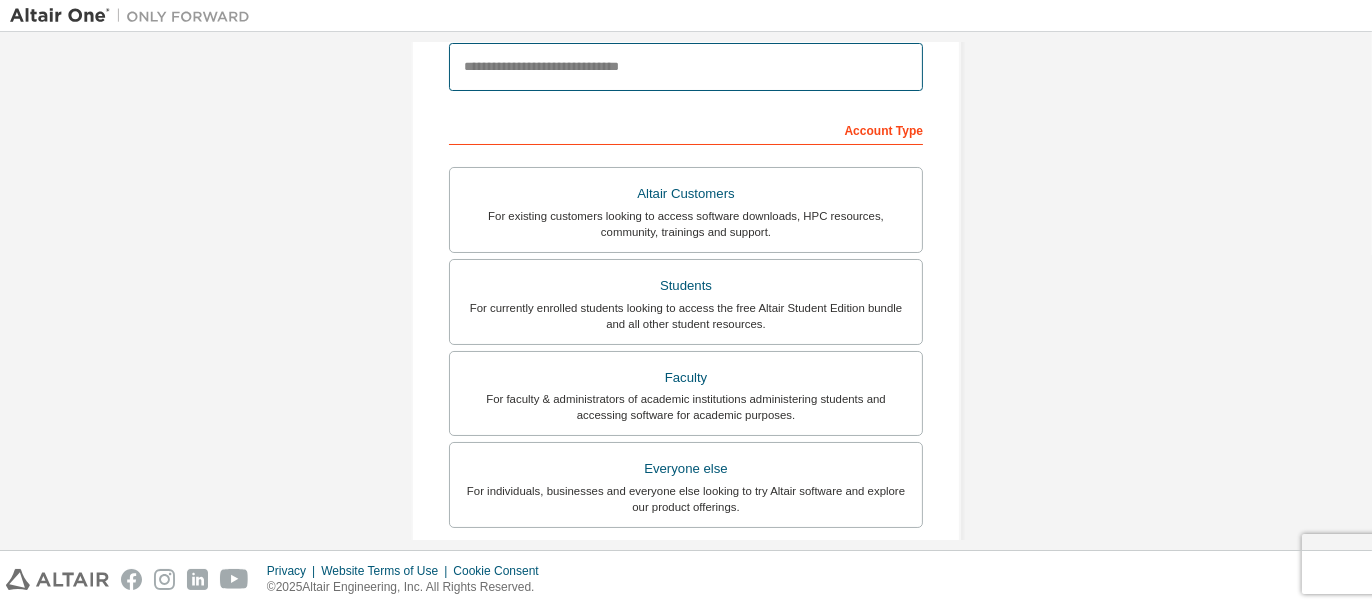 scroll, scrollTop: 555, scrollLeft: 0, axis: vertical 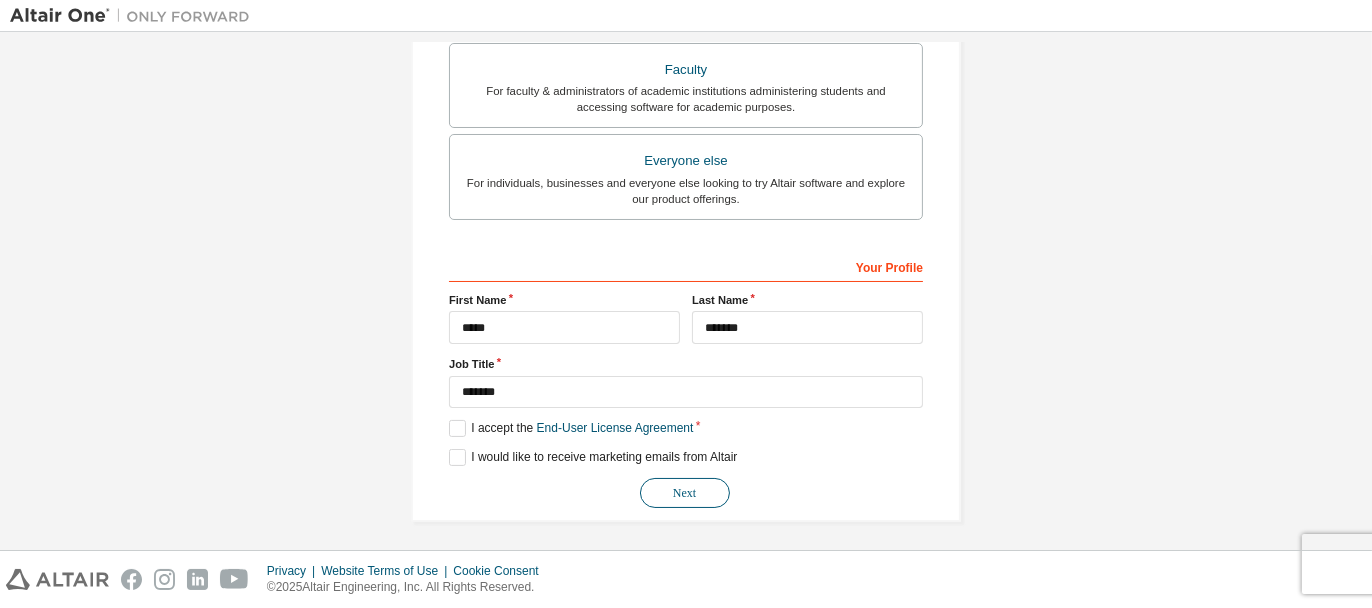 click on "Next" at bounding box center (685, 493) 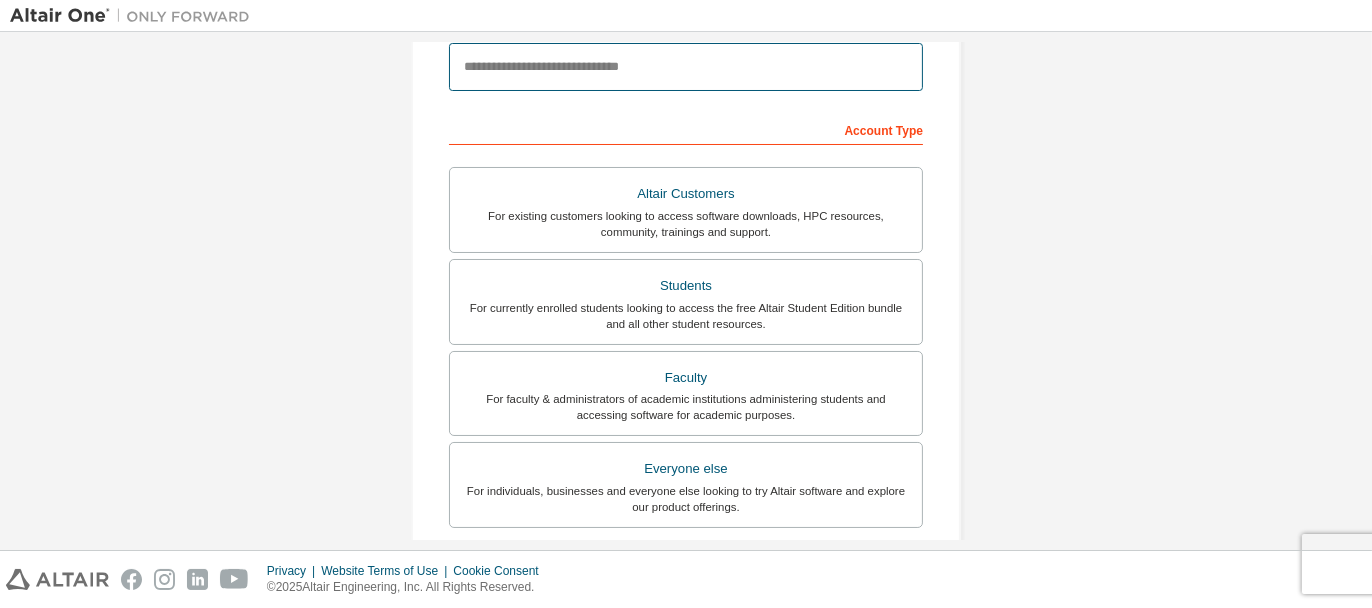 scroll, scrollTop: 555, scrollLeft: 0, axis: vertical 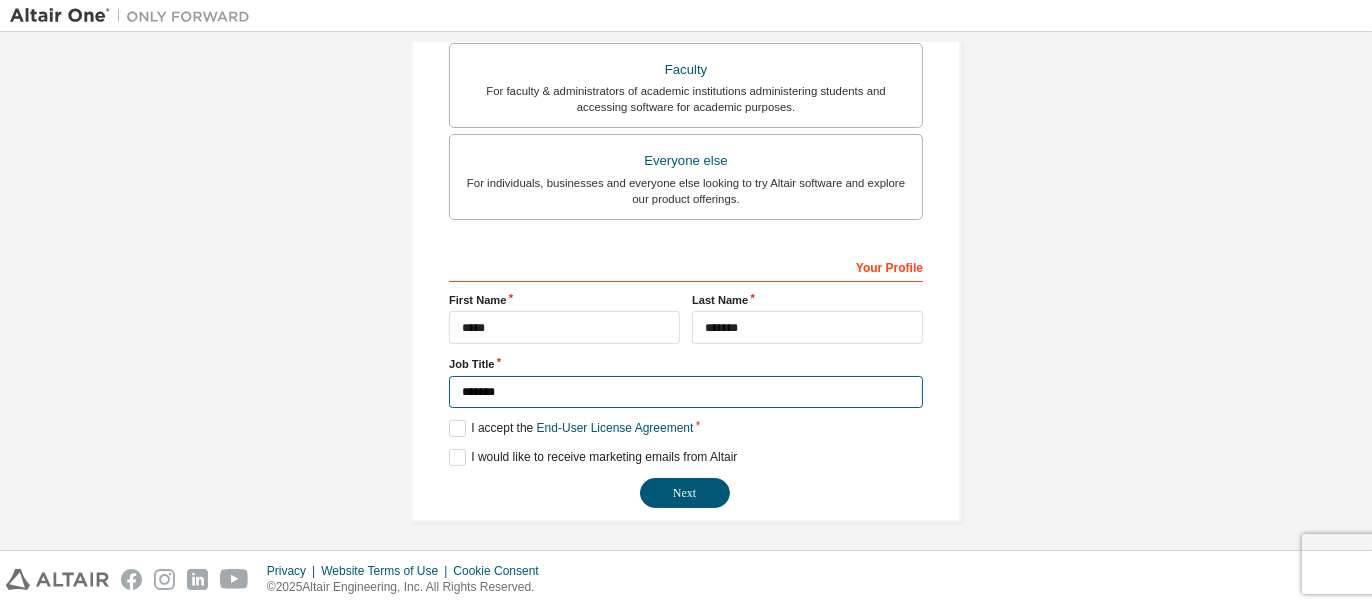 click on "*******" at bounding box center (686, 392) 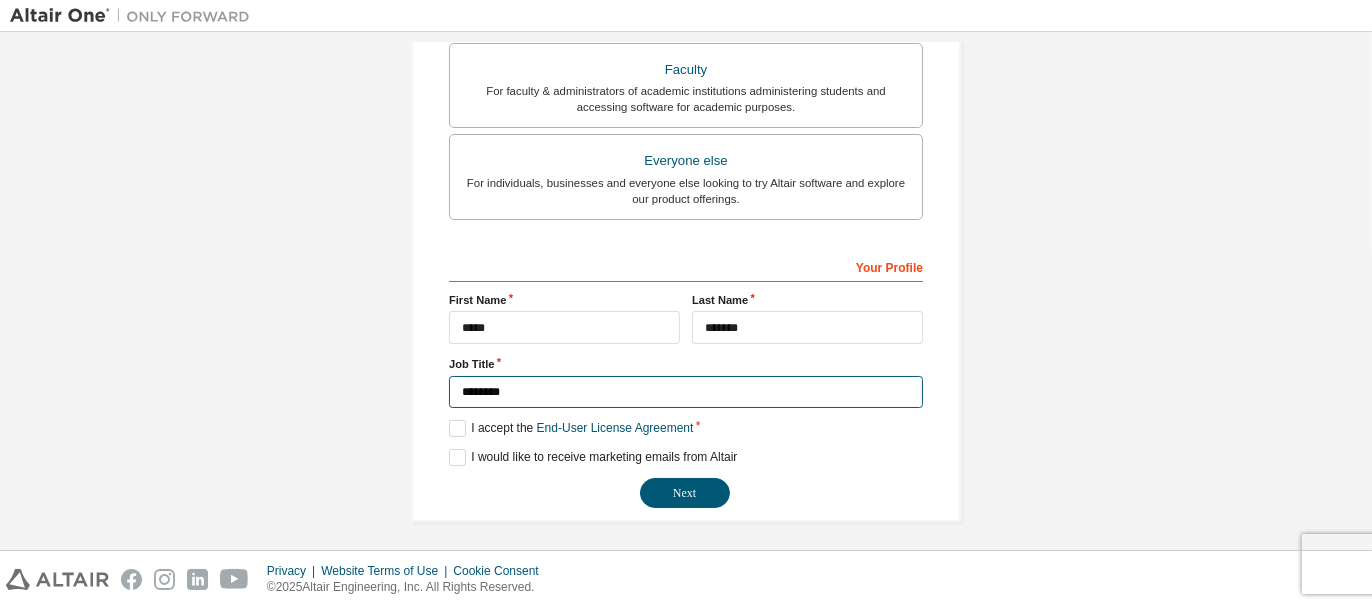 type on "*******" 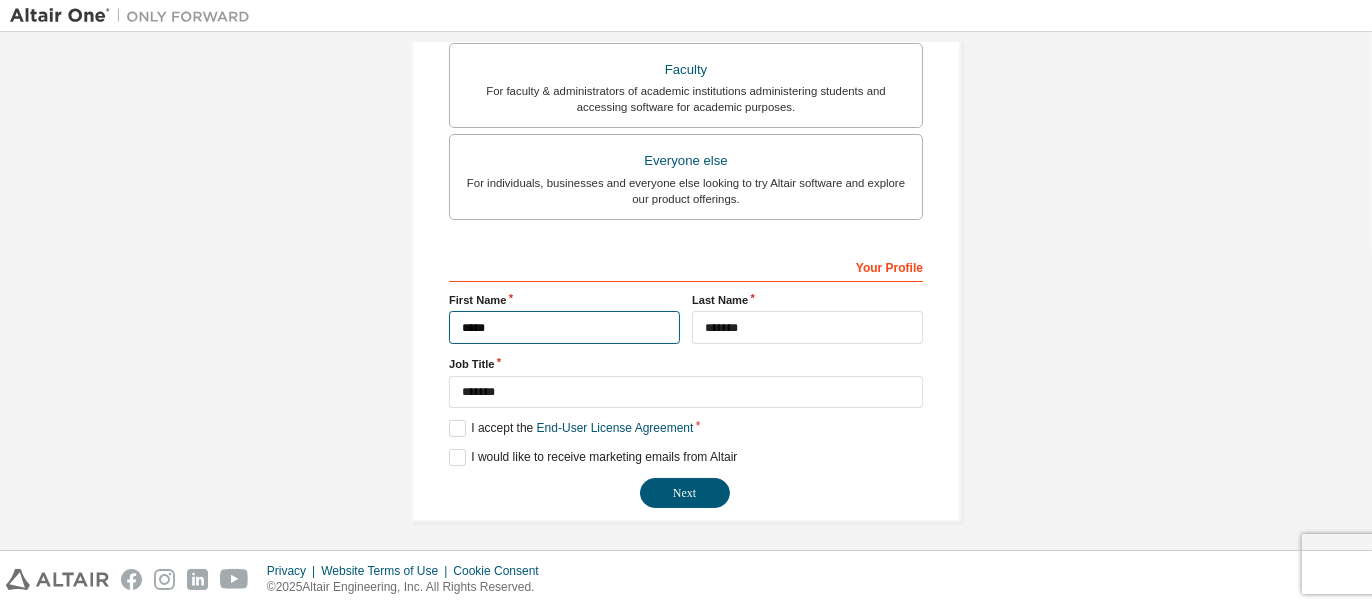 click on "*****" at bounding box center (564, 327) 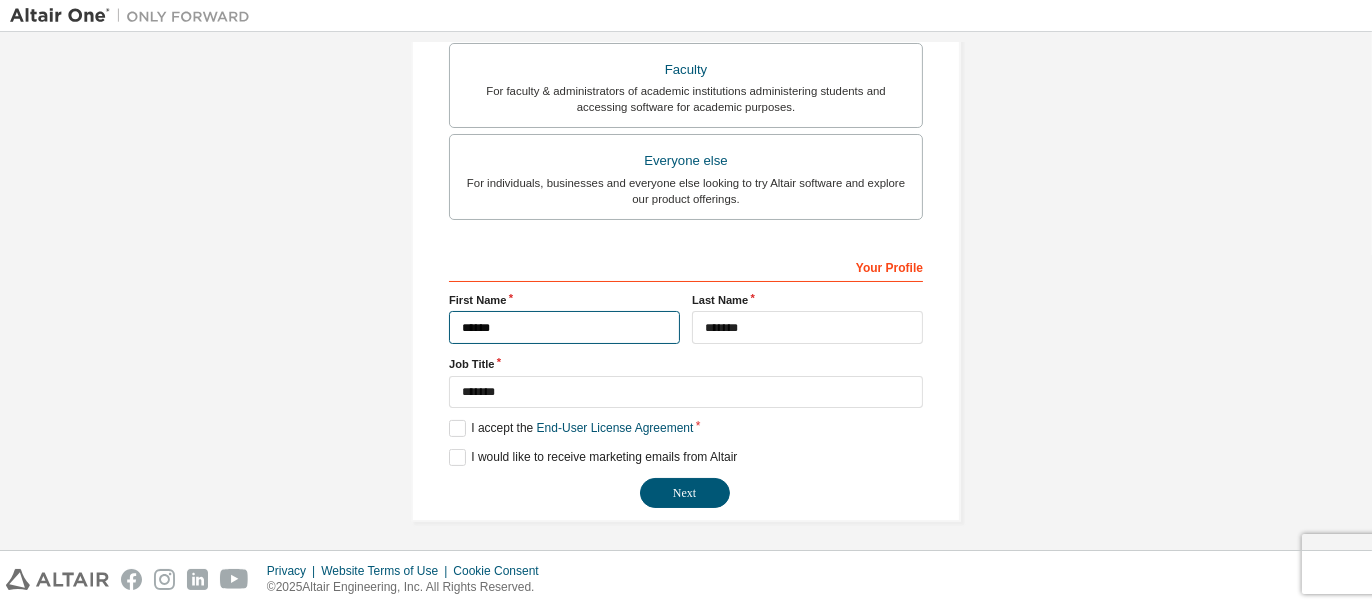 type on "*****" 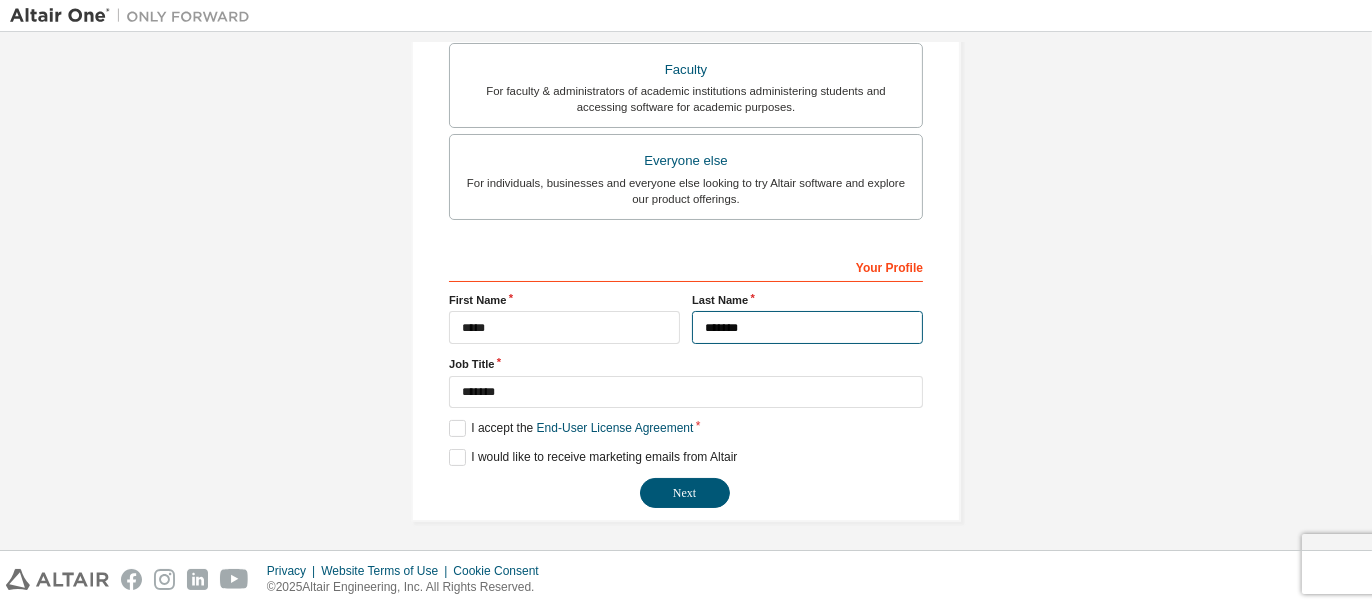 click on "*******" at bounding box center (807, 327) 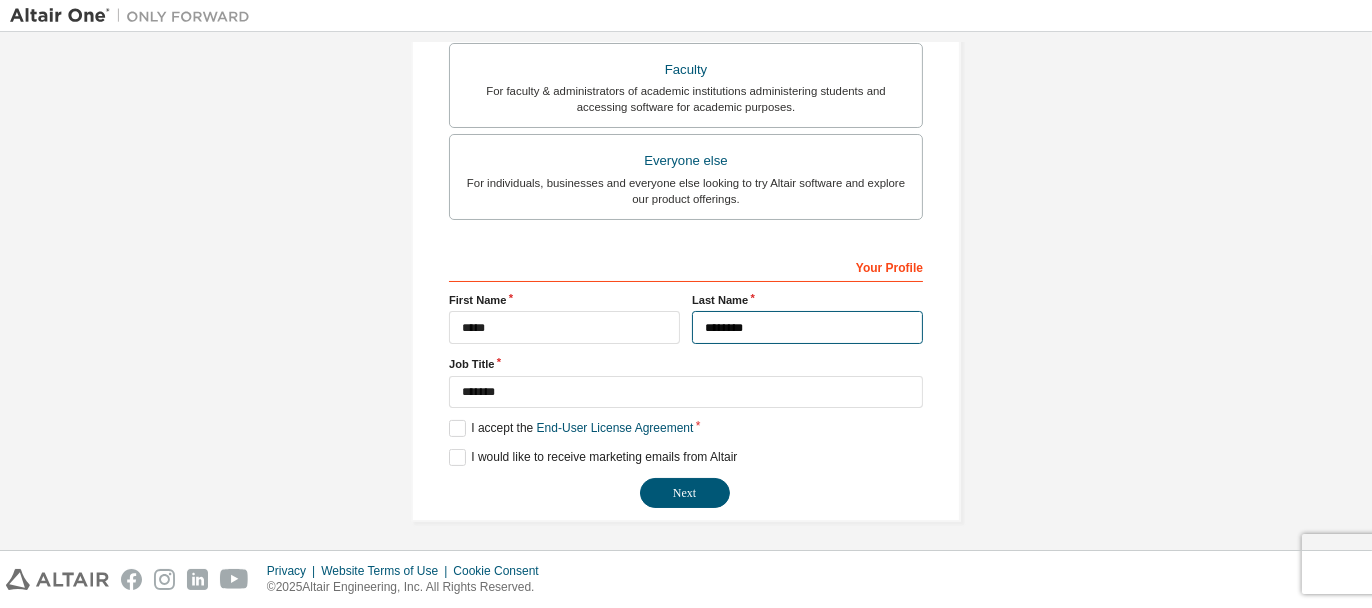 type on "*******" 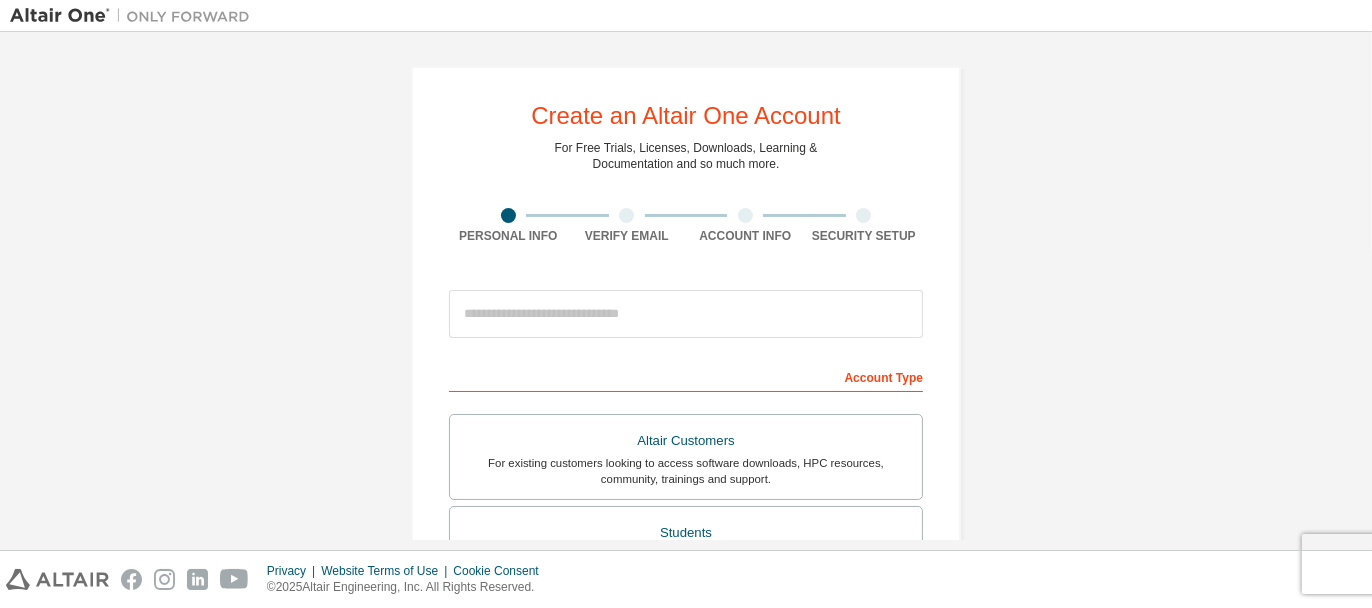 scroll, scrollTop: 555, scrollLeft: 0, axis: vertical 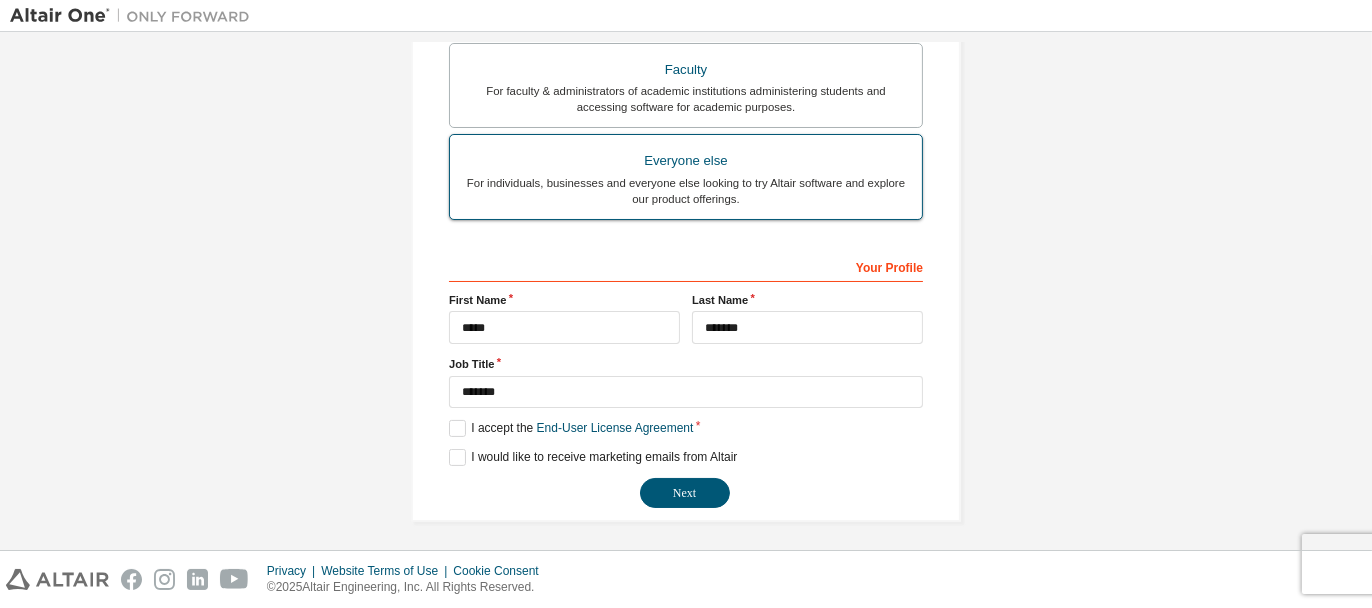 click on "Everyone else For individuals, businesses and everyone else looking to try Altair software and explore our product offerings." at bounding box center (686, 177) 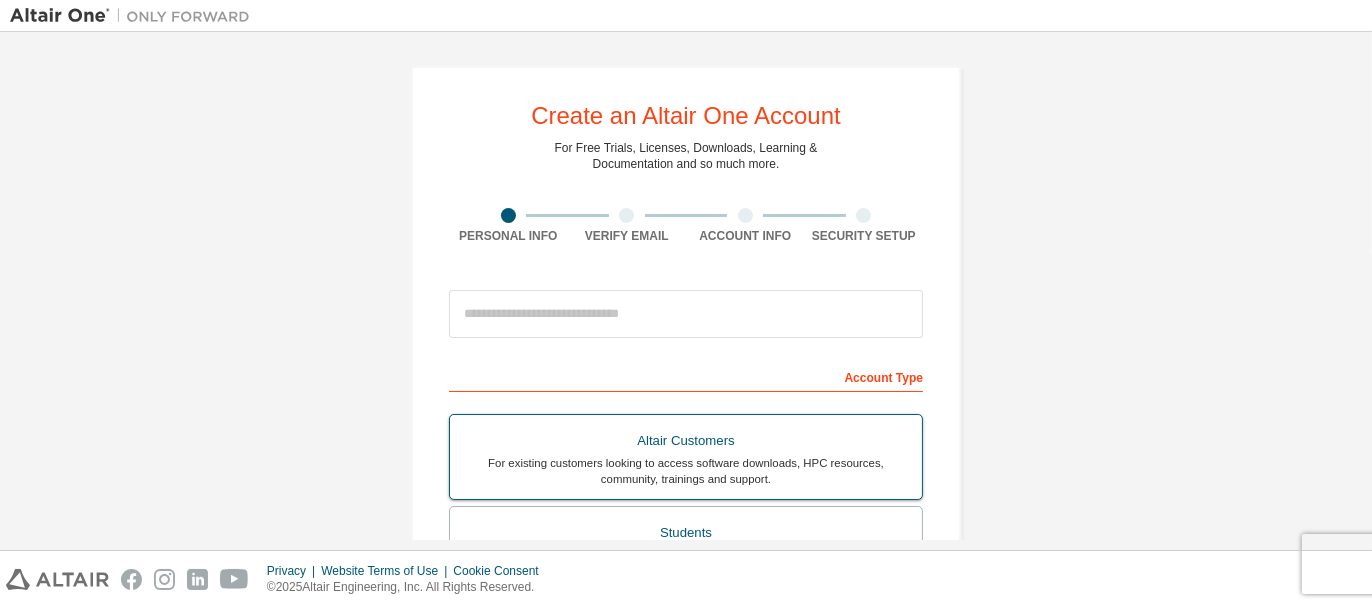 scroll, scrollTop: 555, scrollLeft: 0, axis: vertical 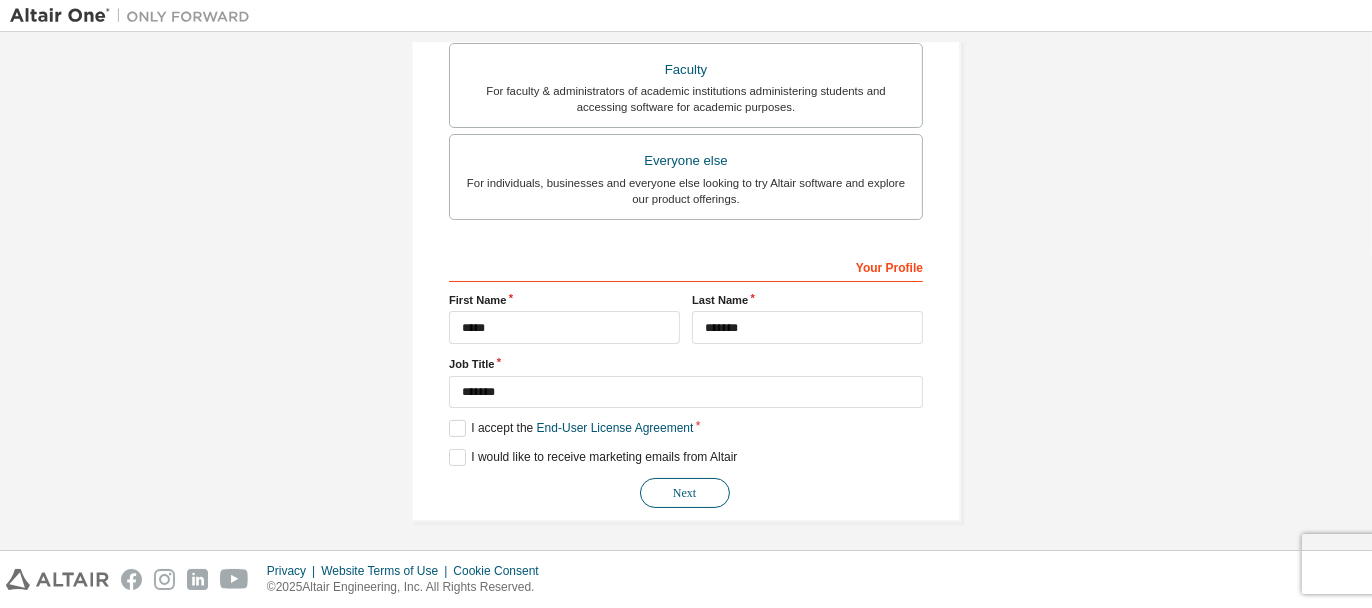 click on "Next" at bounding box center (685, 493) 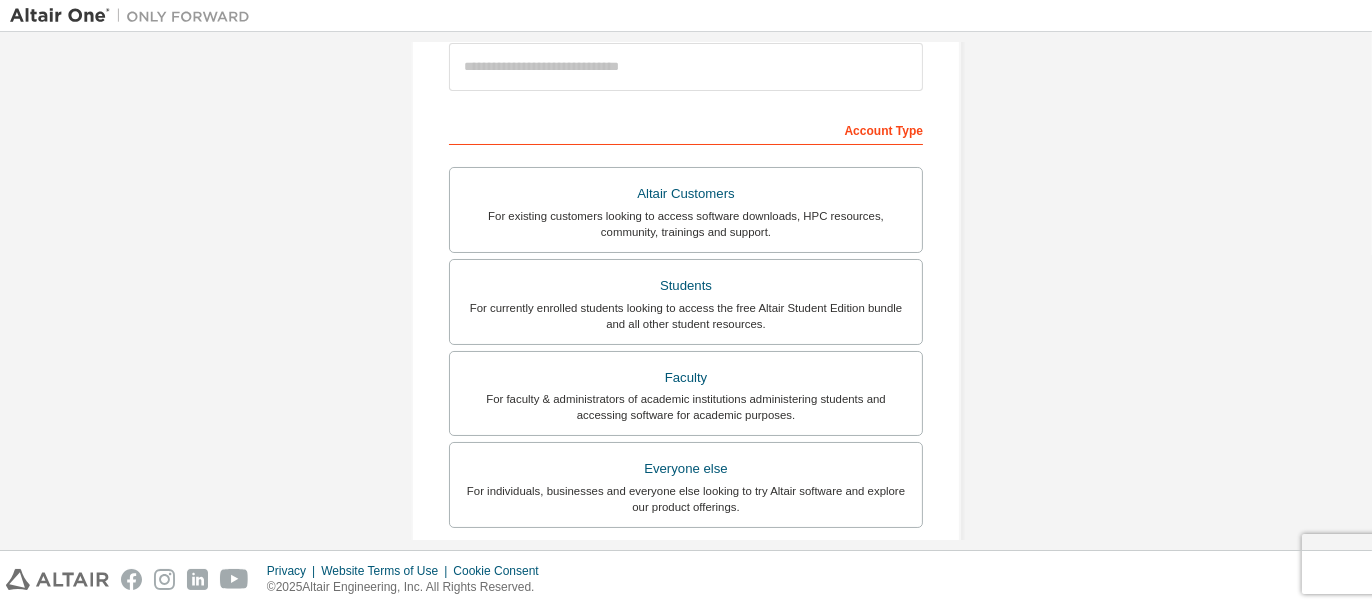 click on "For individuals, businesses and everyone else looking to try Altair software and explore our product offerings." at bounding box center [686, 499] 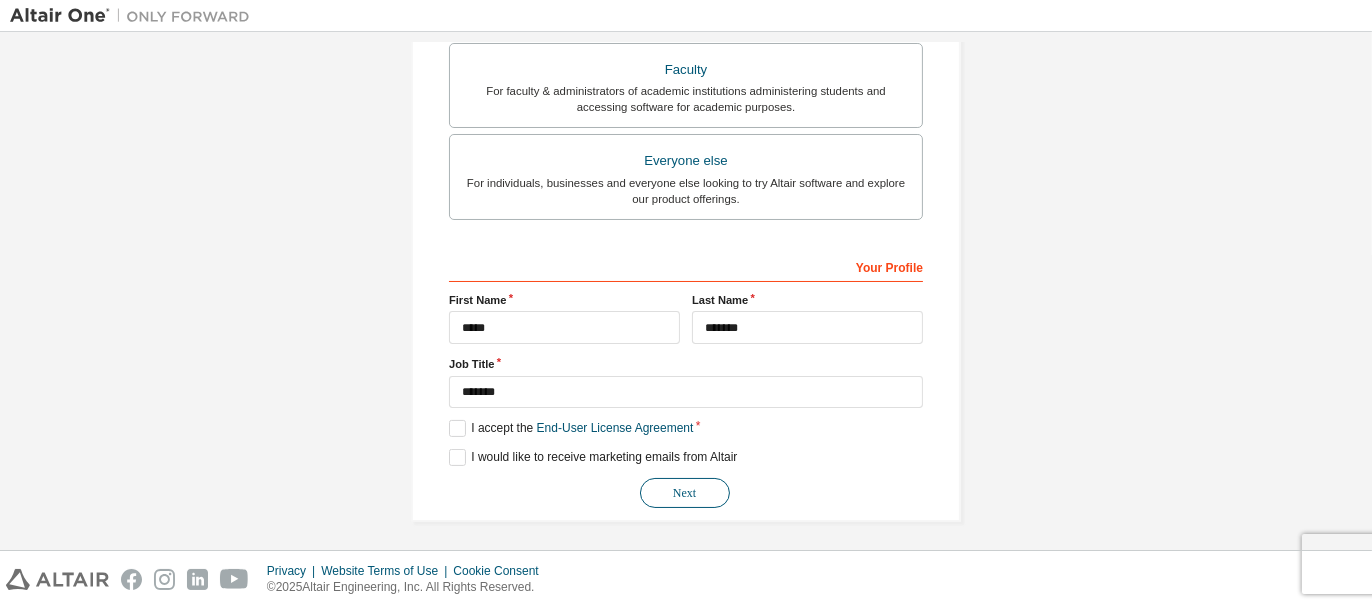 click on "Next" at bounding box center [685, 493] 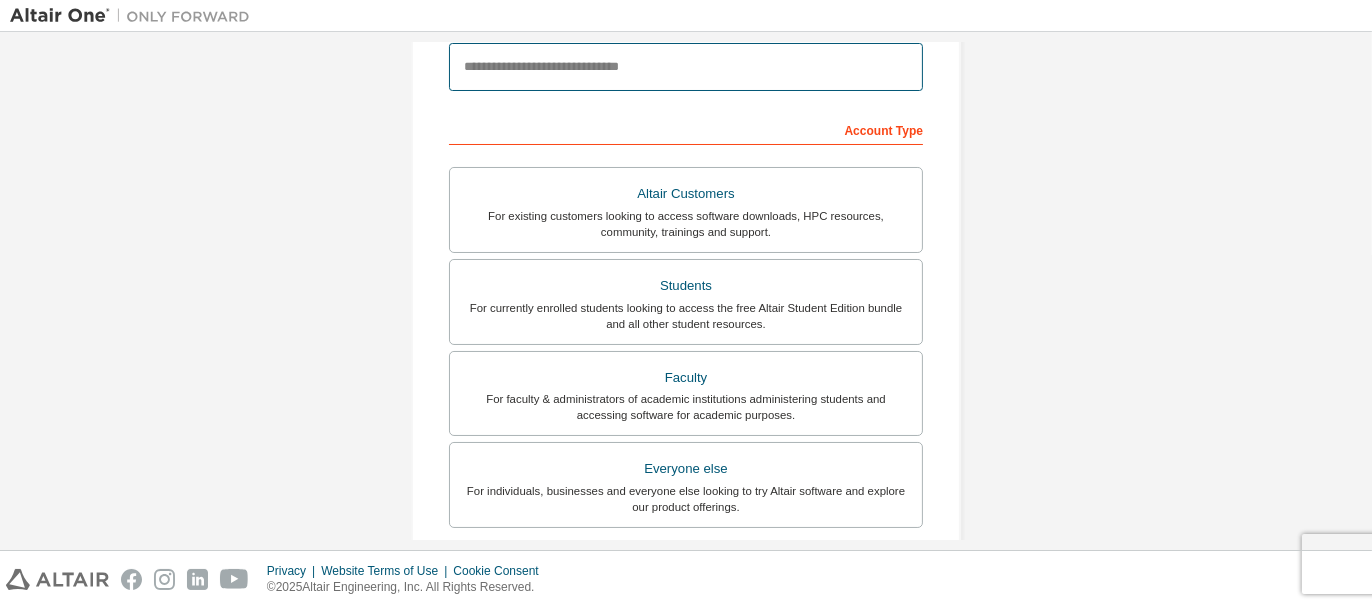 scroll, scrollTop: 0, scrollLeft: 0, axis: both 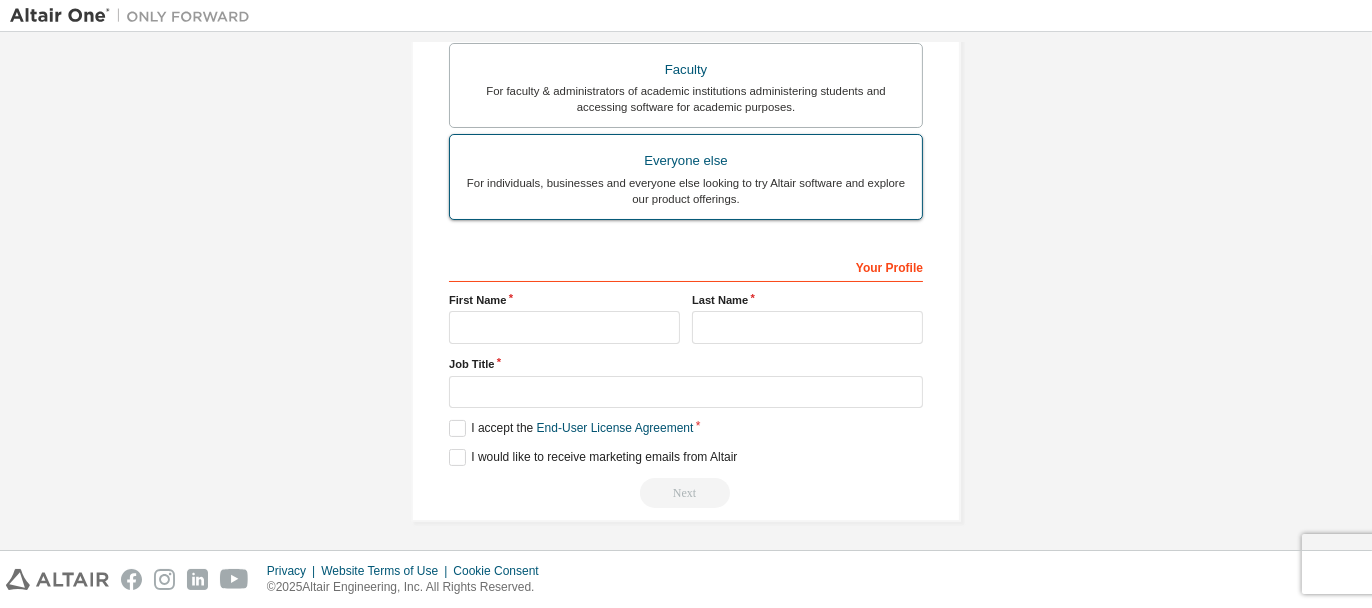 click on "Everyone else" at bounding box center [686, 161] 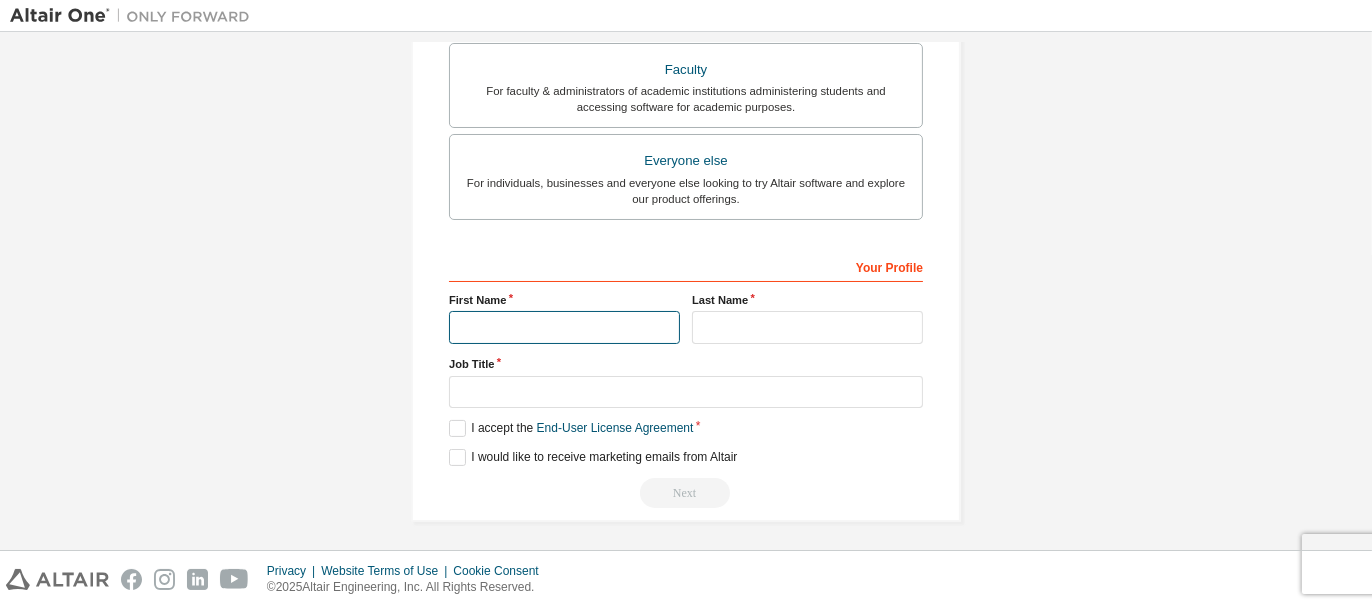 click at bounding box center (564, 327) 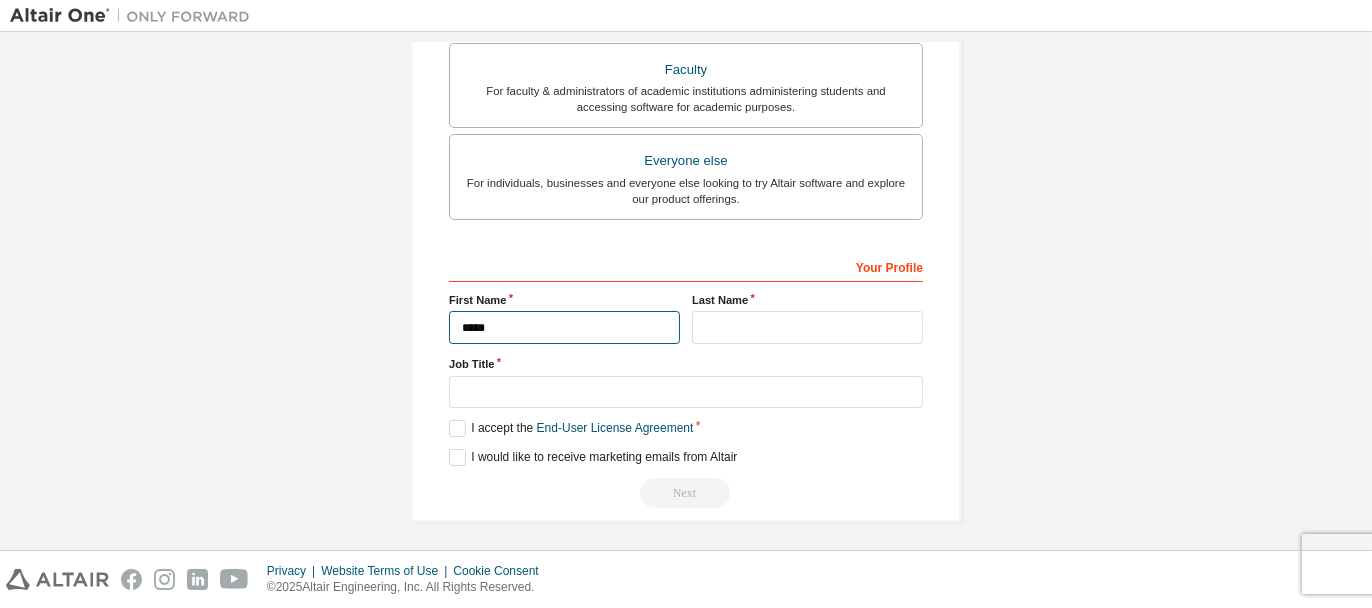 type on "*****" 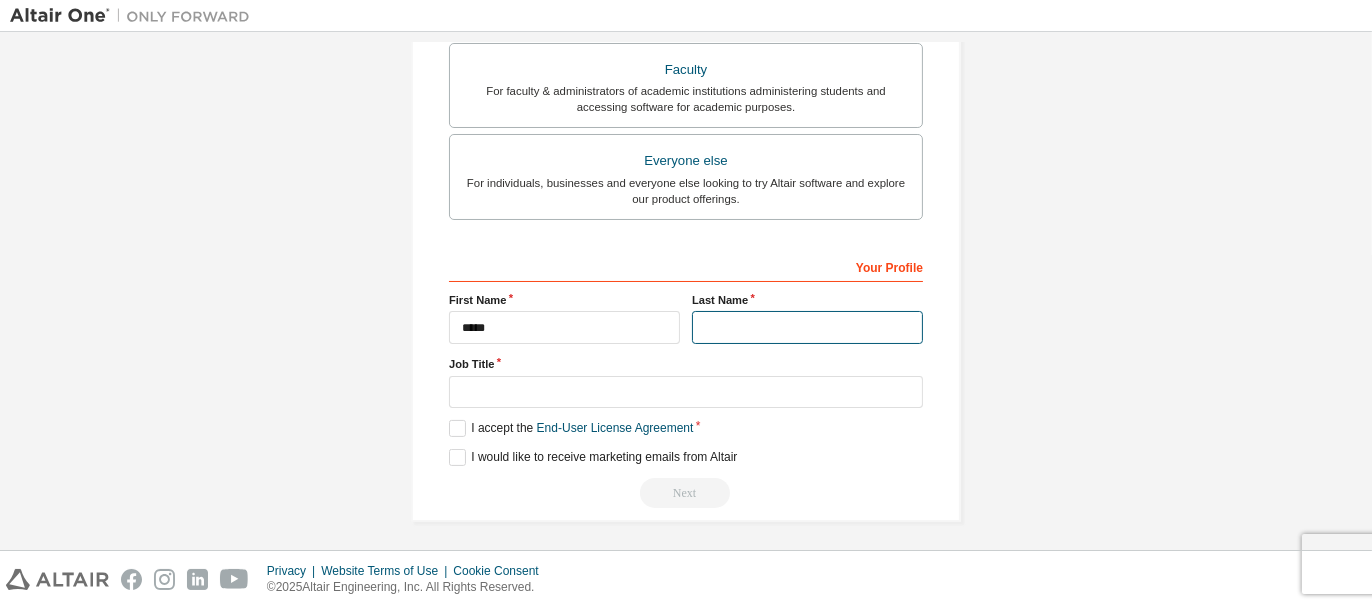 click at bounding box center (807, 327) 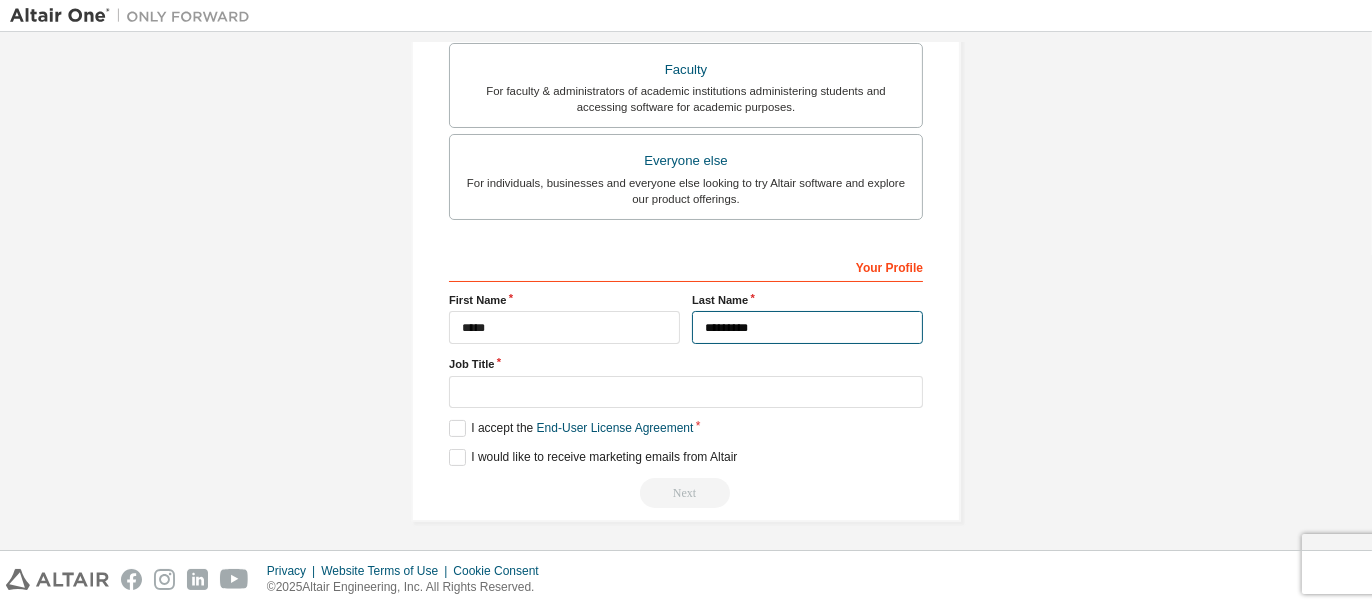 type on "*********" 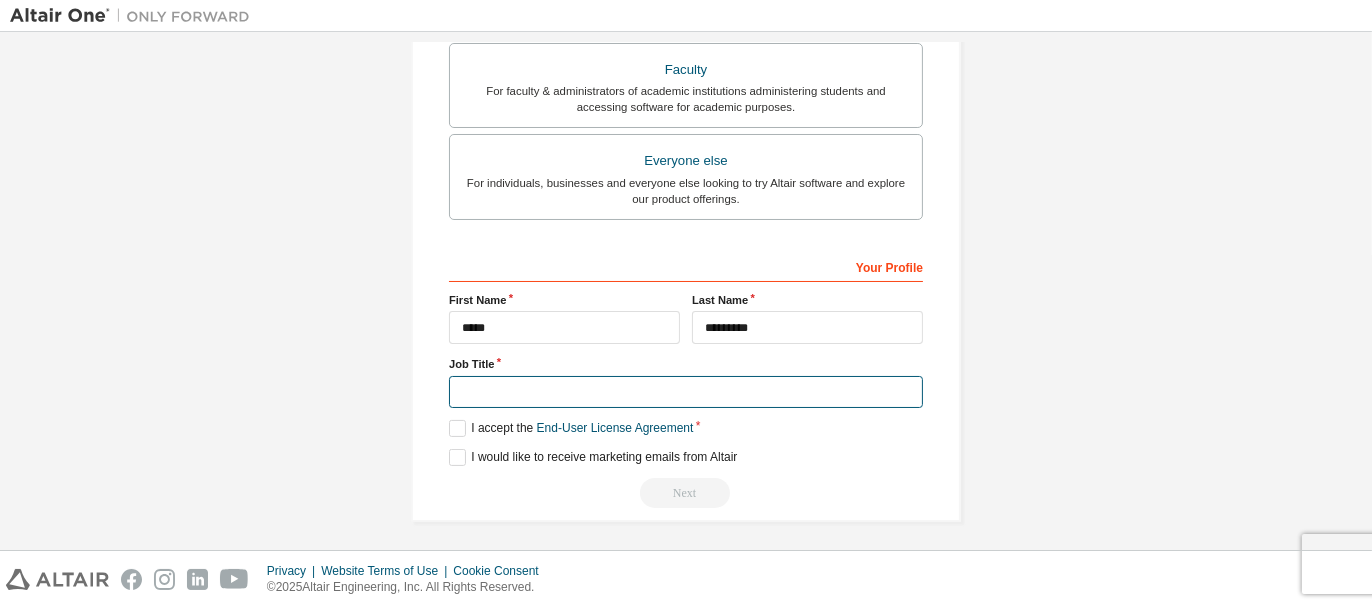 click at bounding box center [686, 392] 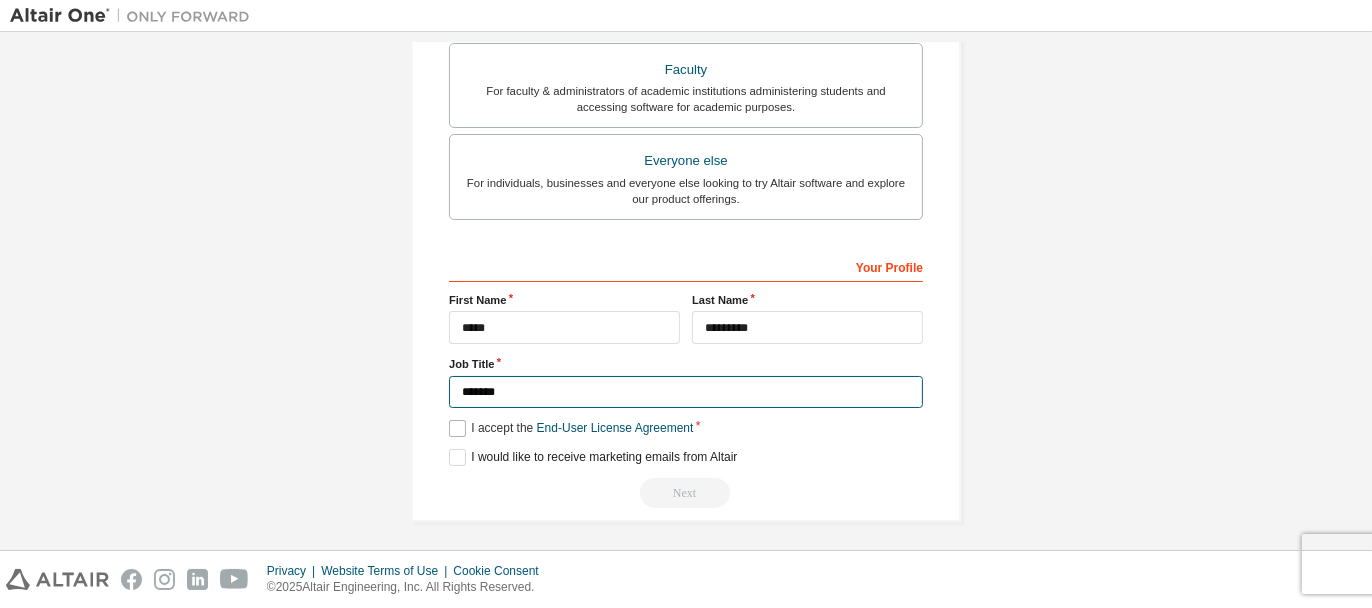 type on "*******" 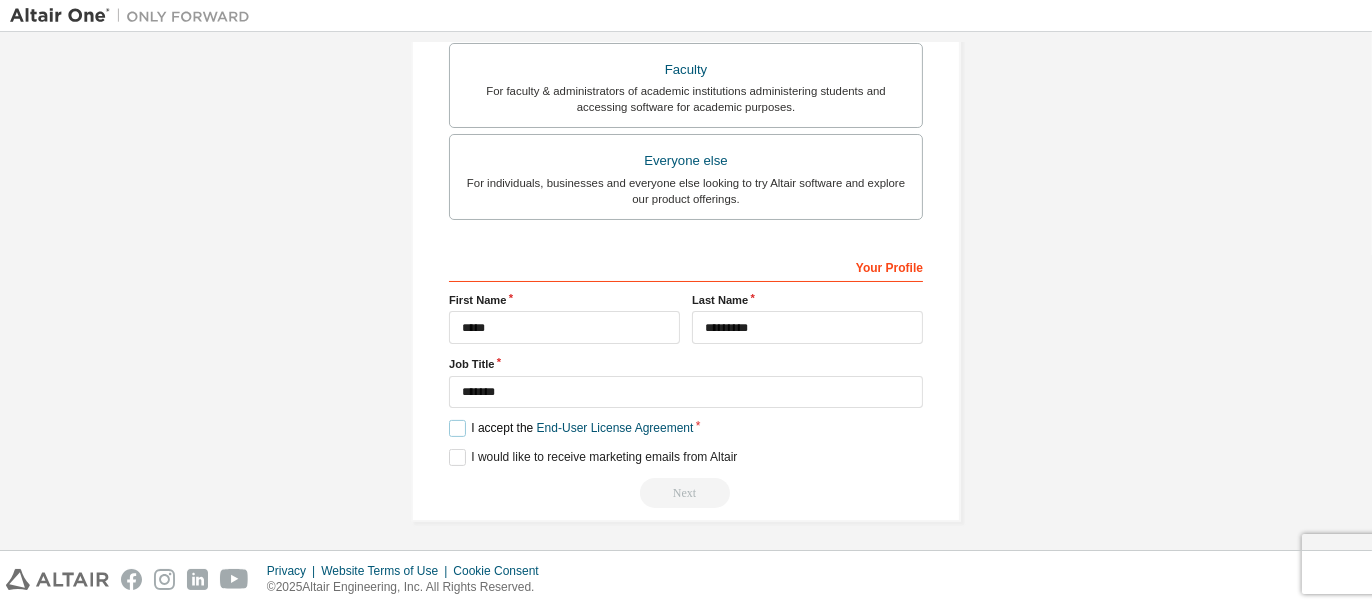 click on "I accept the    End-User License Agreement" at bounding box center (571, 428) 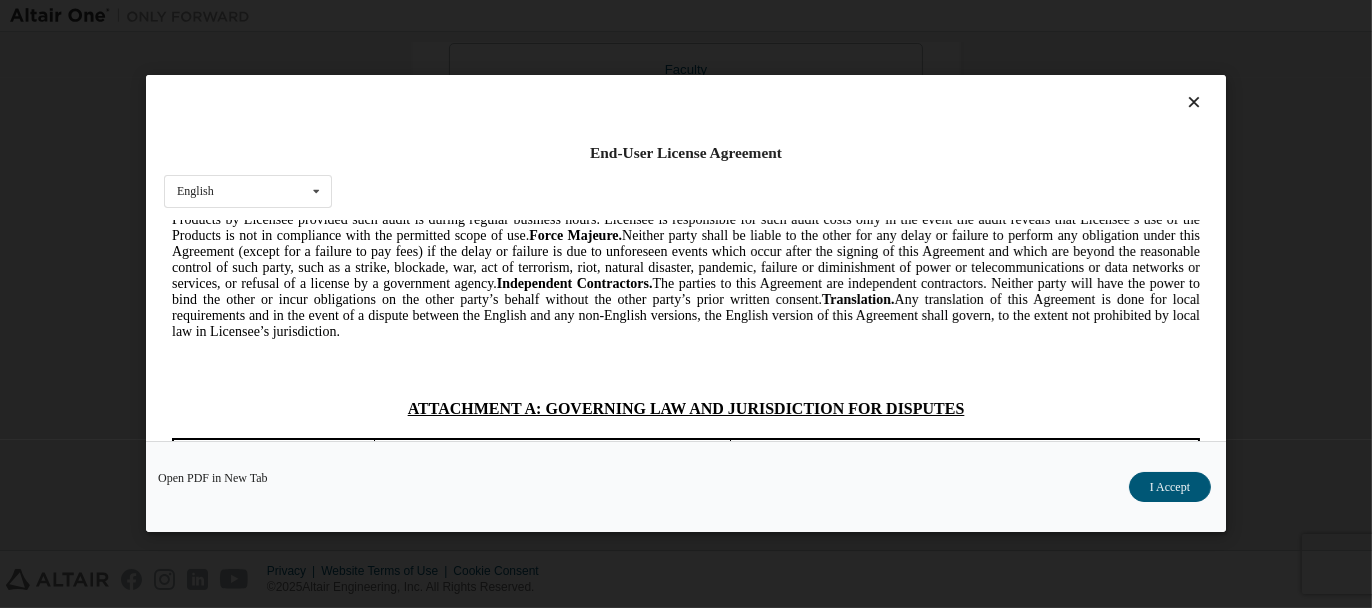 scroll, scrollTop: 5359, scrollLeft: 0, axis: vertical 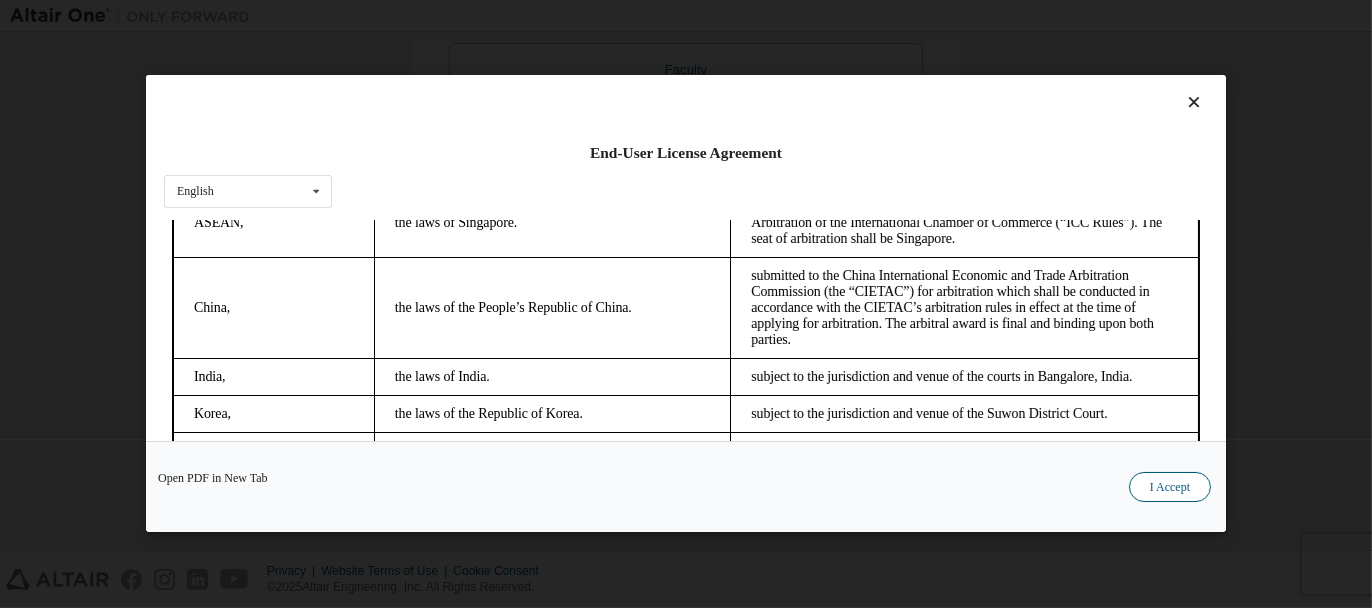 click on "I Accept" at bounding box center (1170, 488) 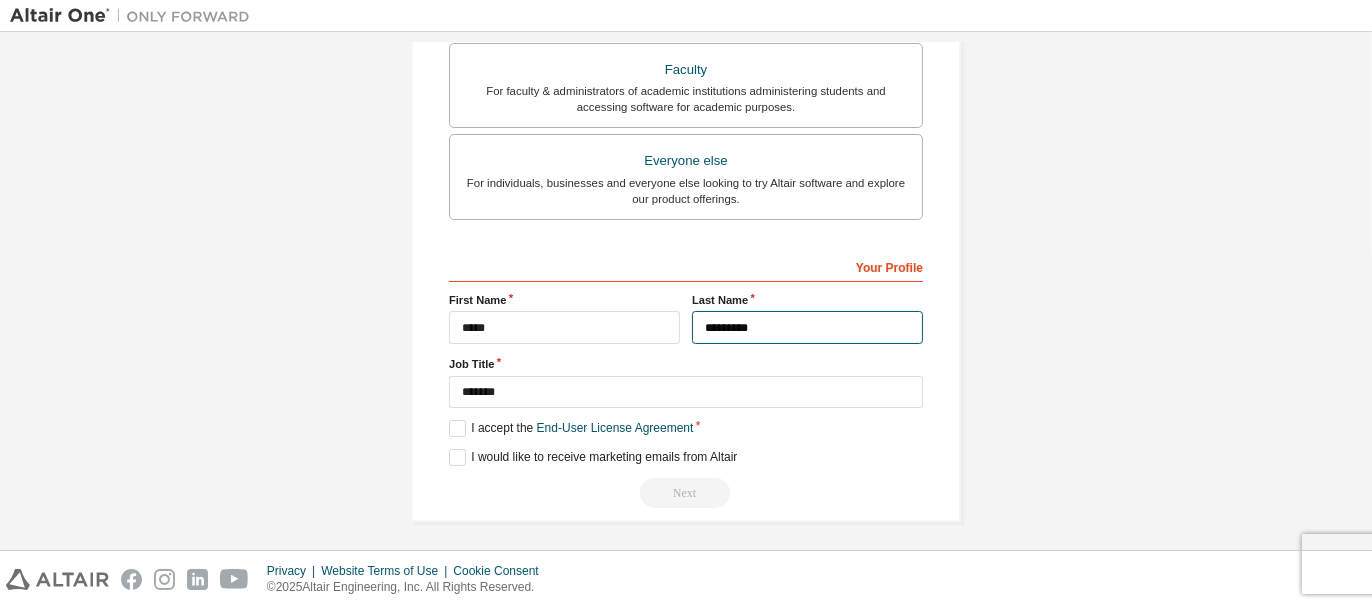 click on "*********" at bounding box center [807, 327] 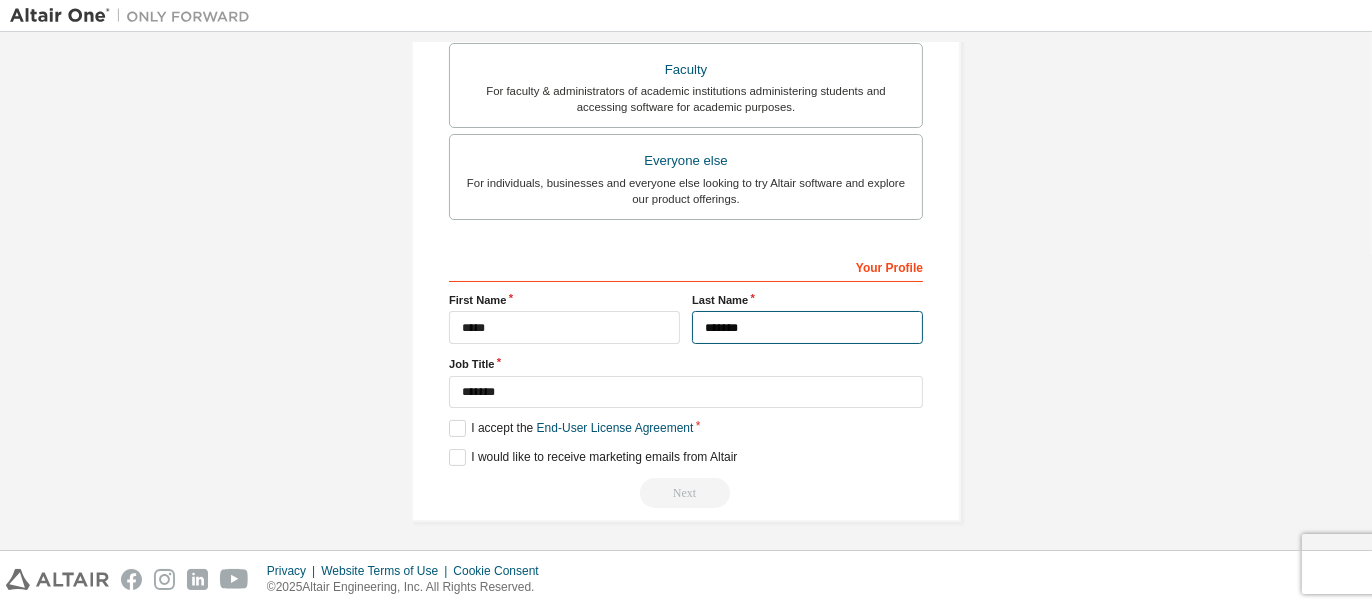 type on "*******" 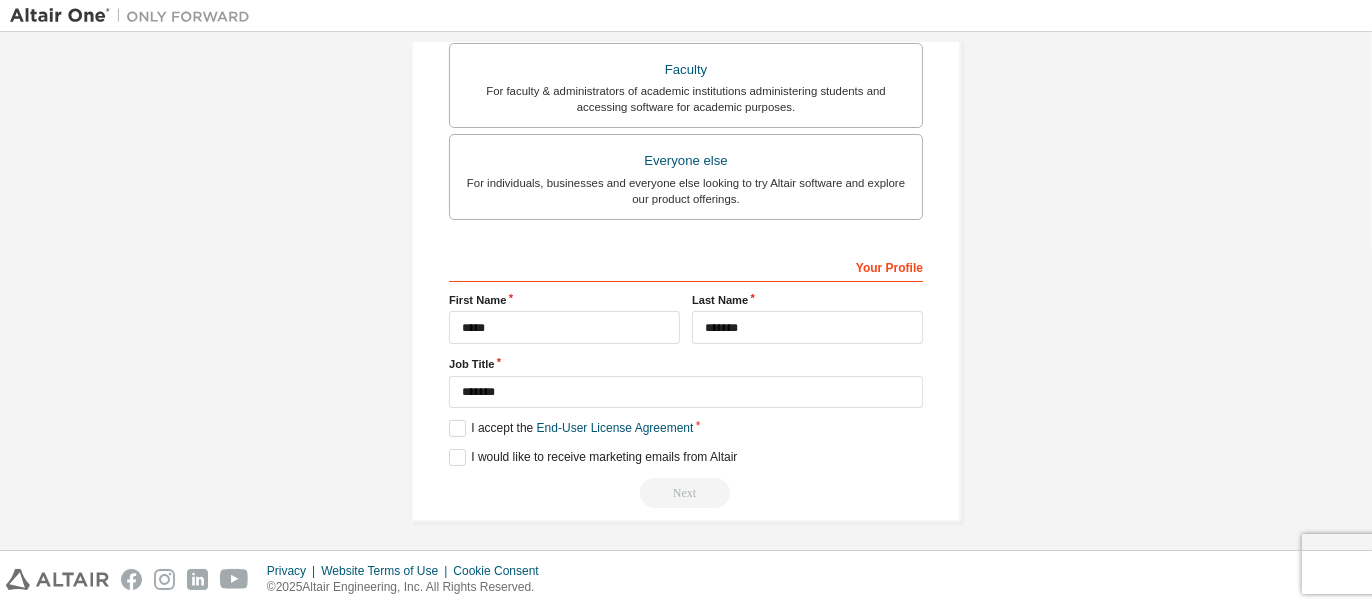 click on "Next" at bounding box center (686, 493) 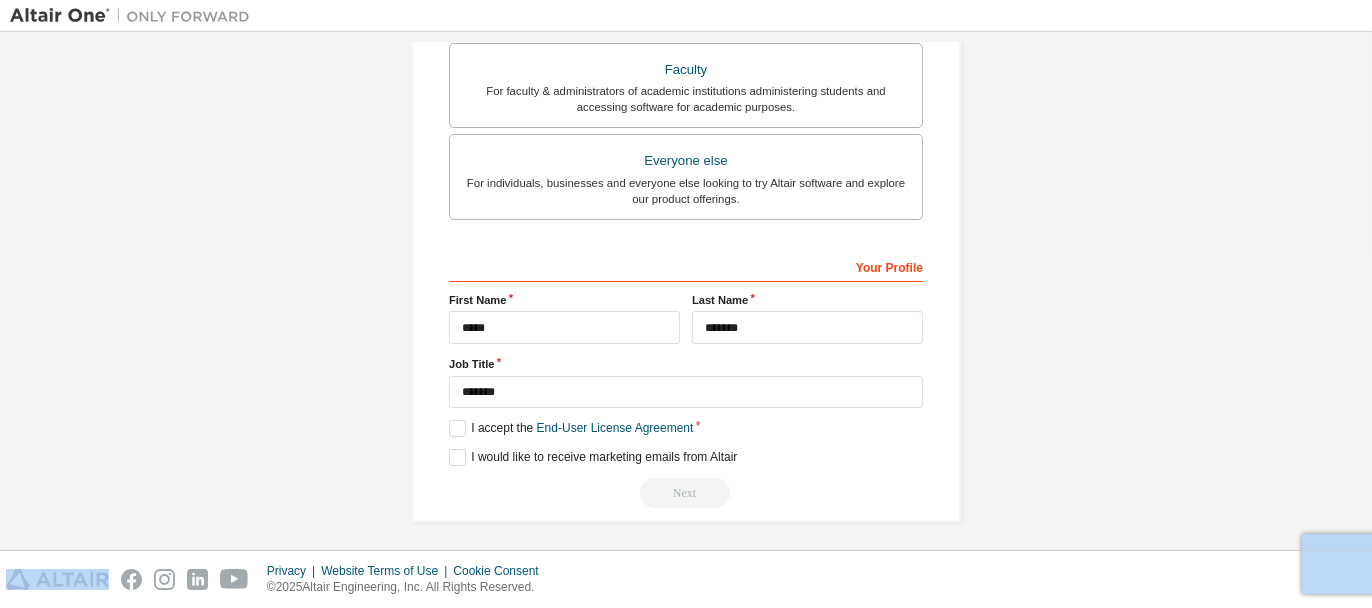 click on "Next" at bounding box center (686, 493) 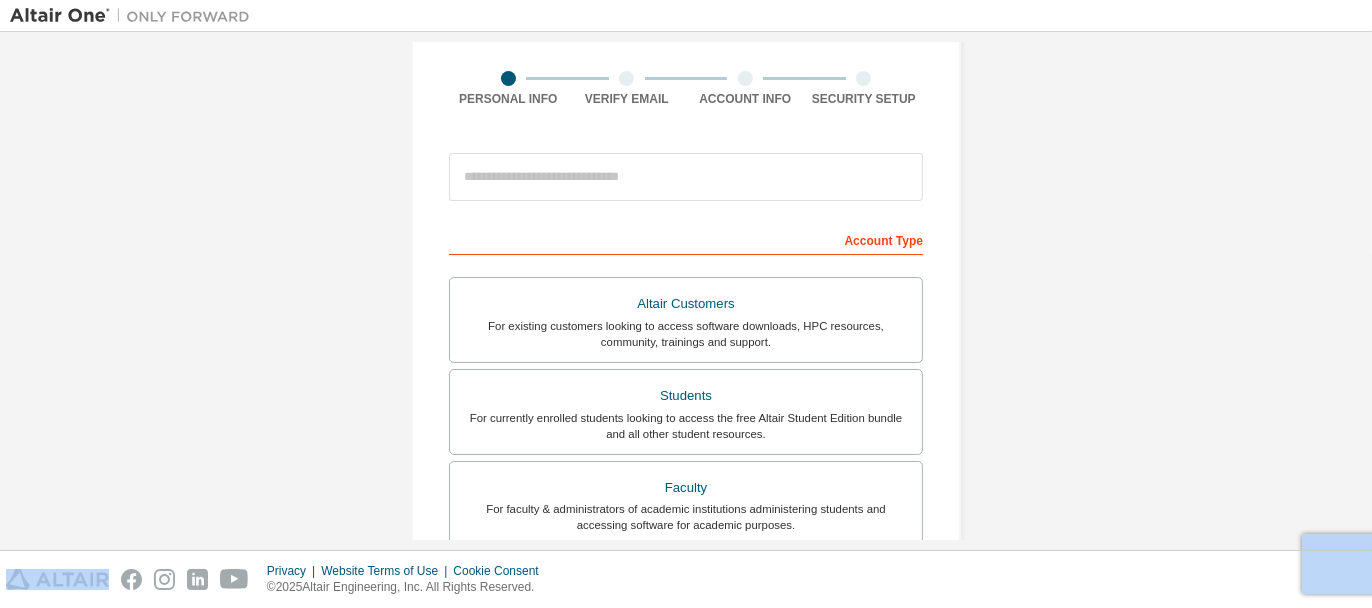 scroll, scrollTop: 0, scrollLeft: 0, axis: both 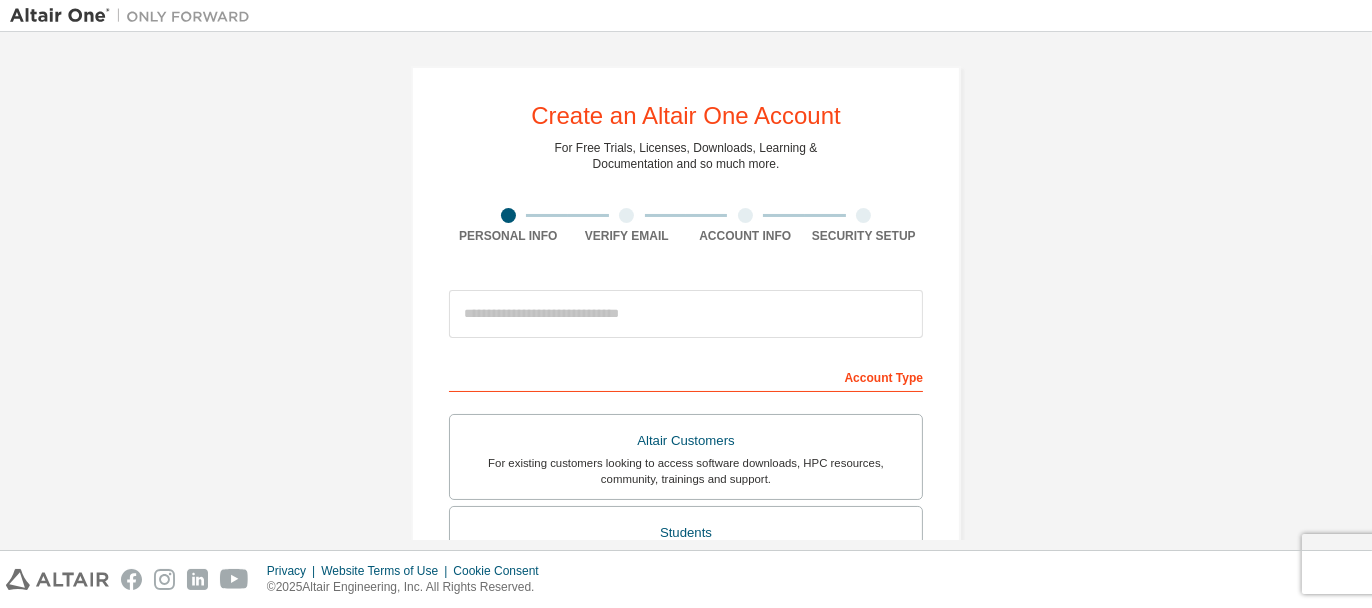 click at bounding box center [626, 215] 